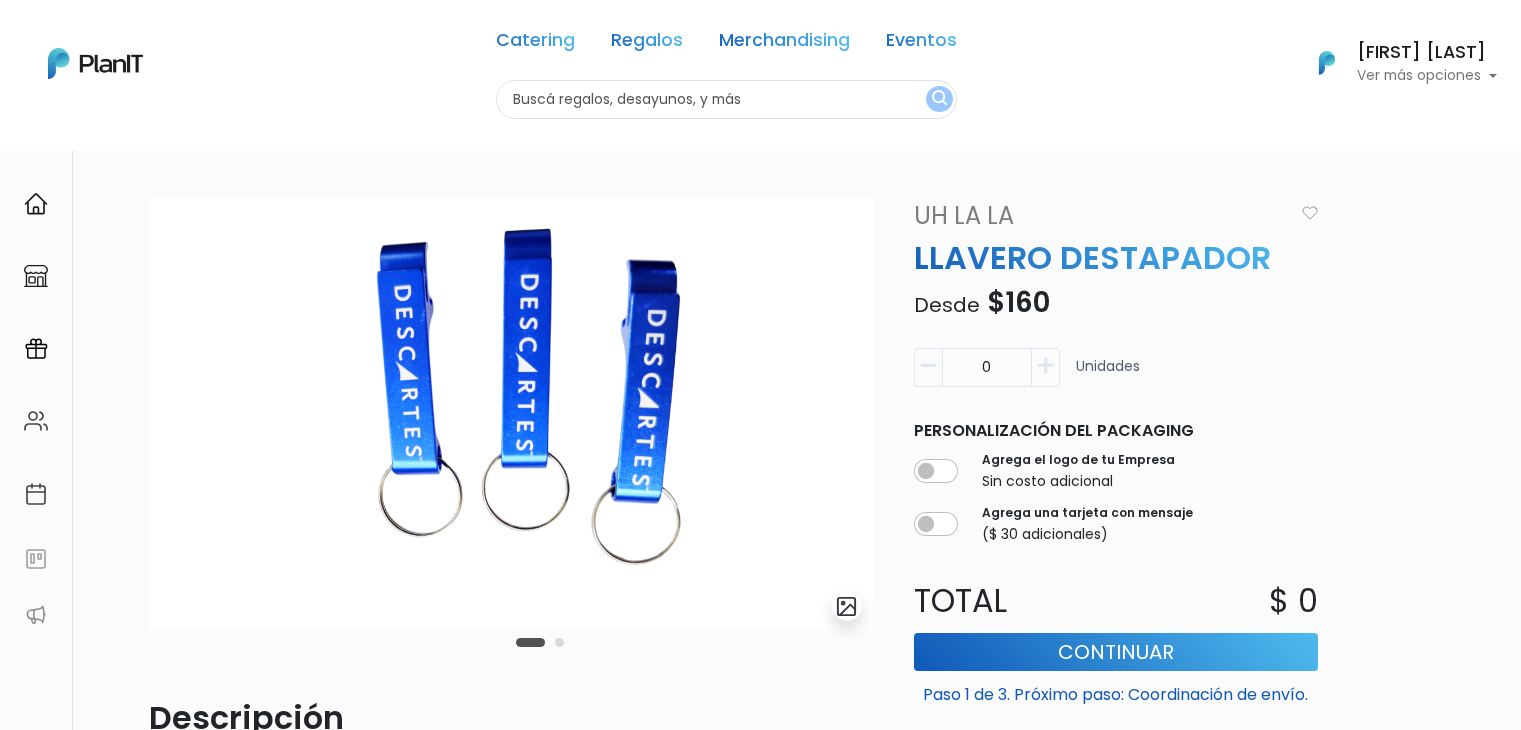 scroll, scrollTop: 0, scrollLeft: 0, axis: both 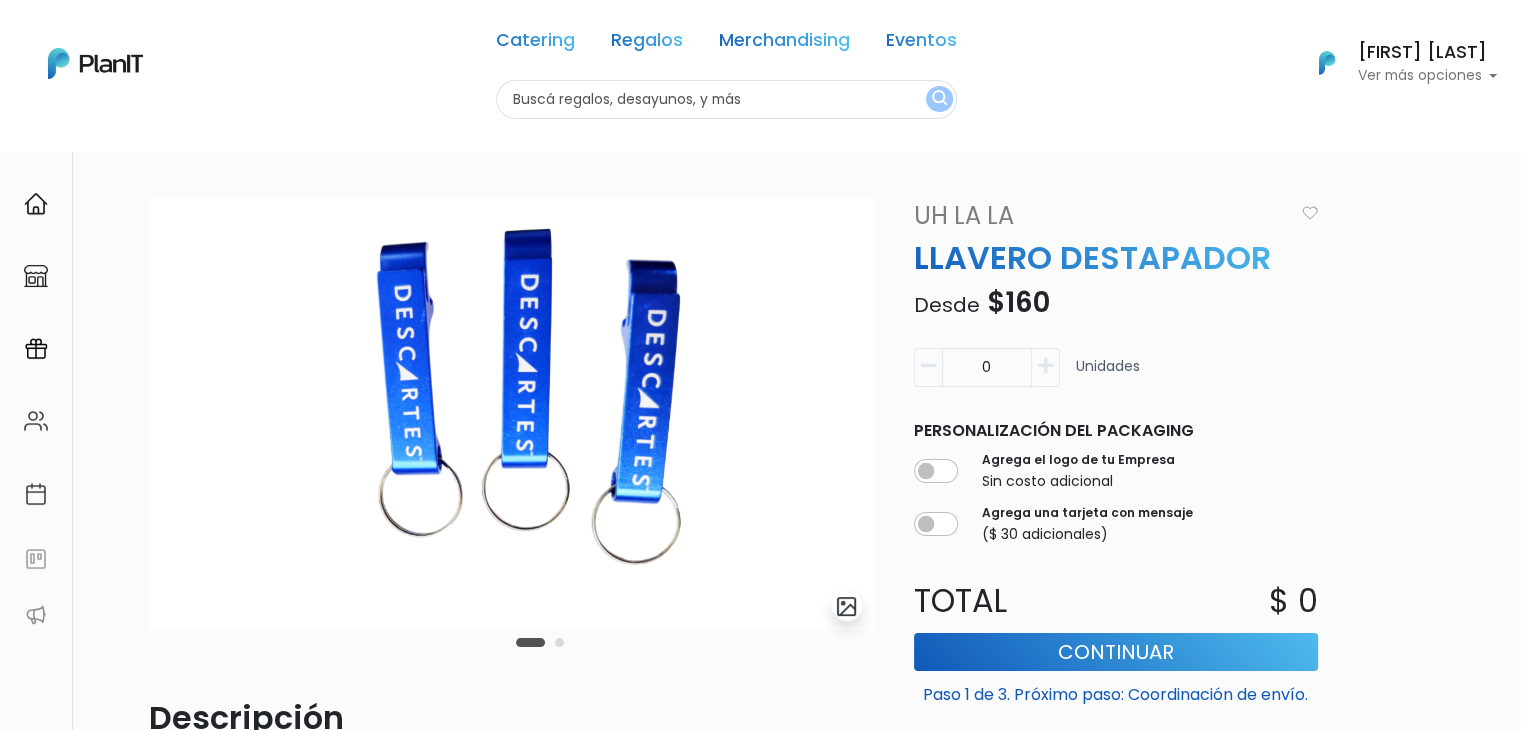 click at bounding box center [726, 99] 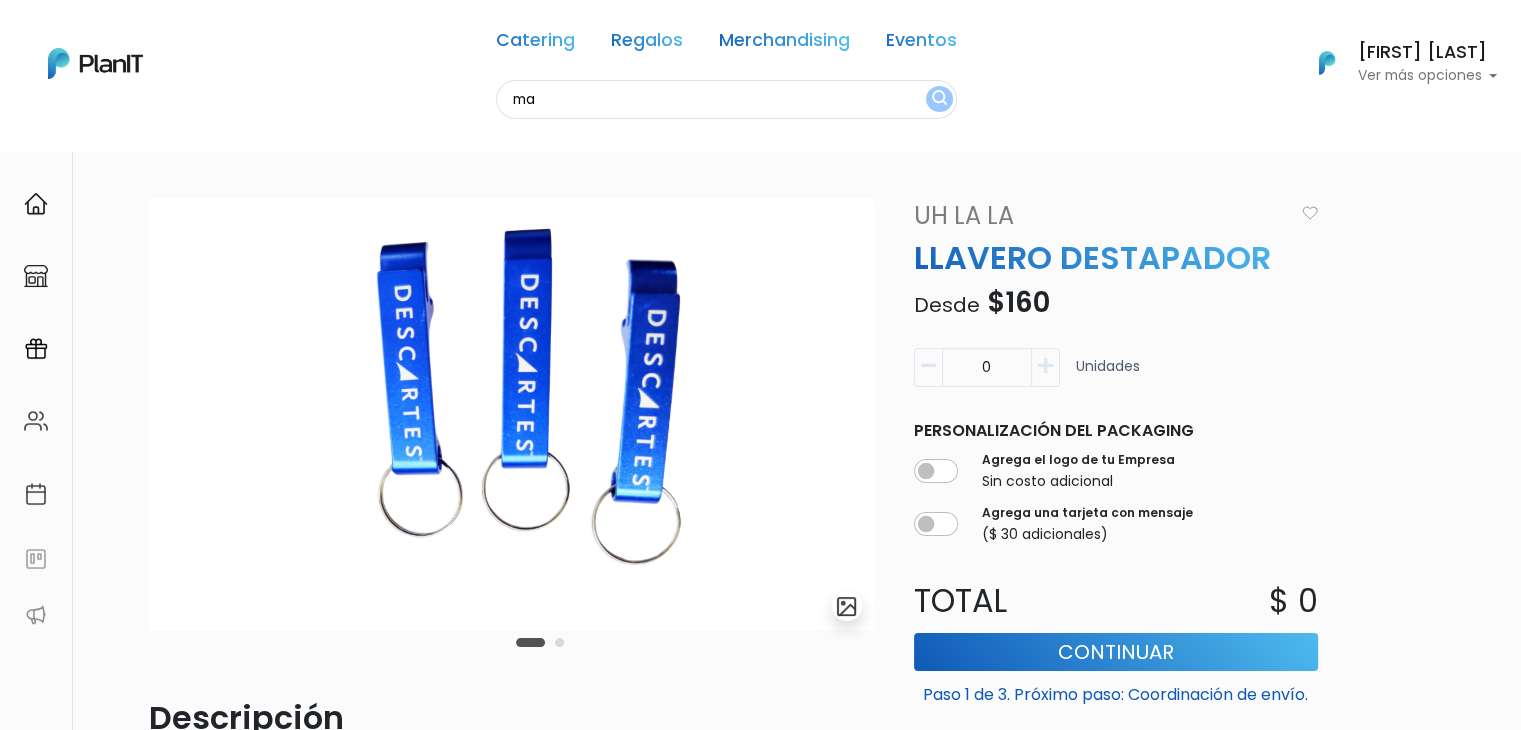type on "m" 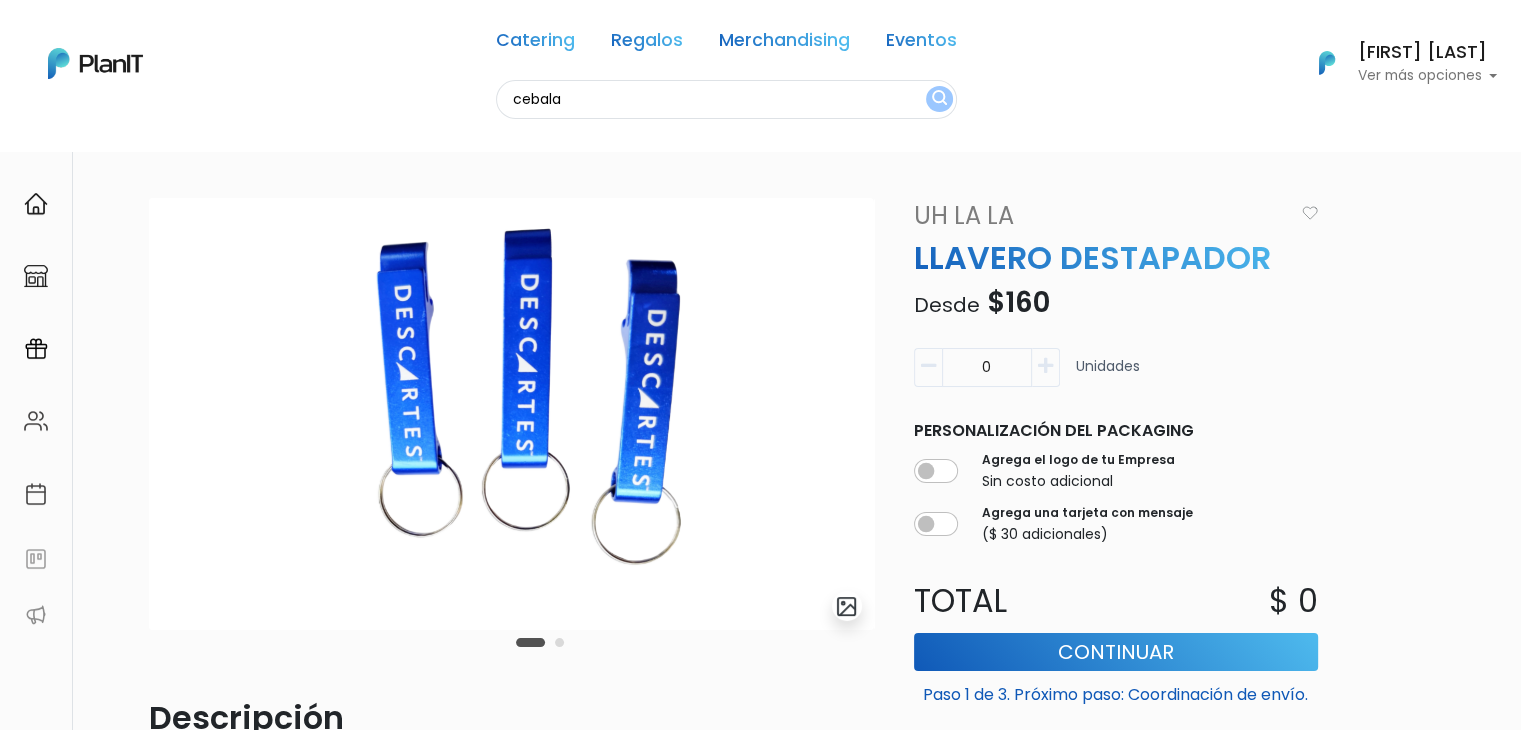 type on "cebala" 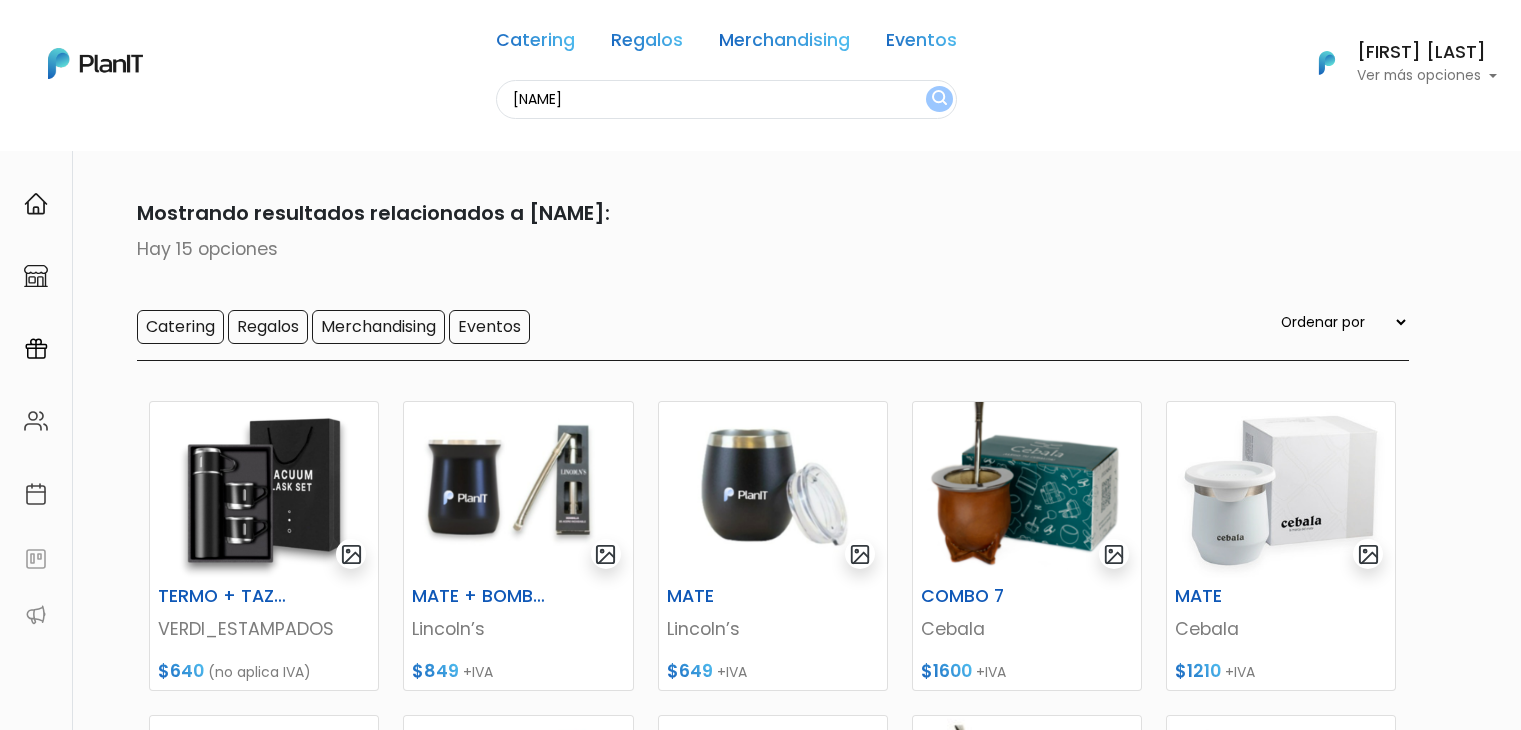 scroll, scrollTop: 0, scrollLeft: 0, axis: both 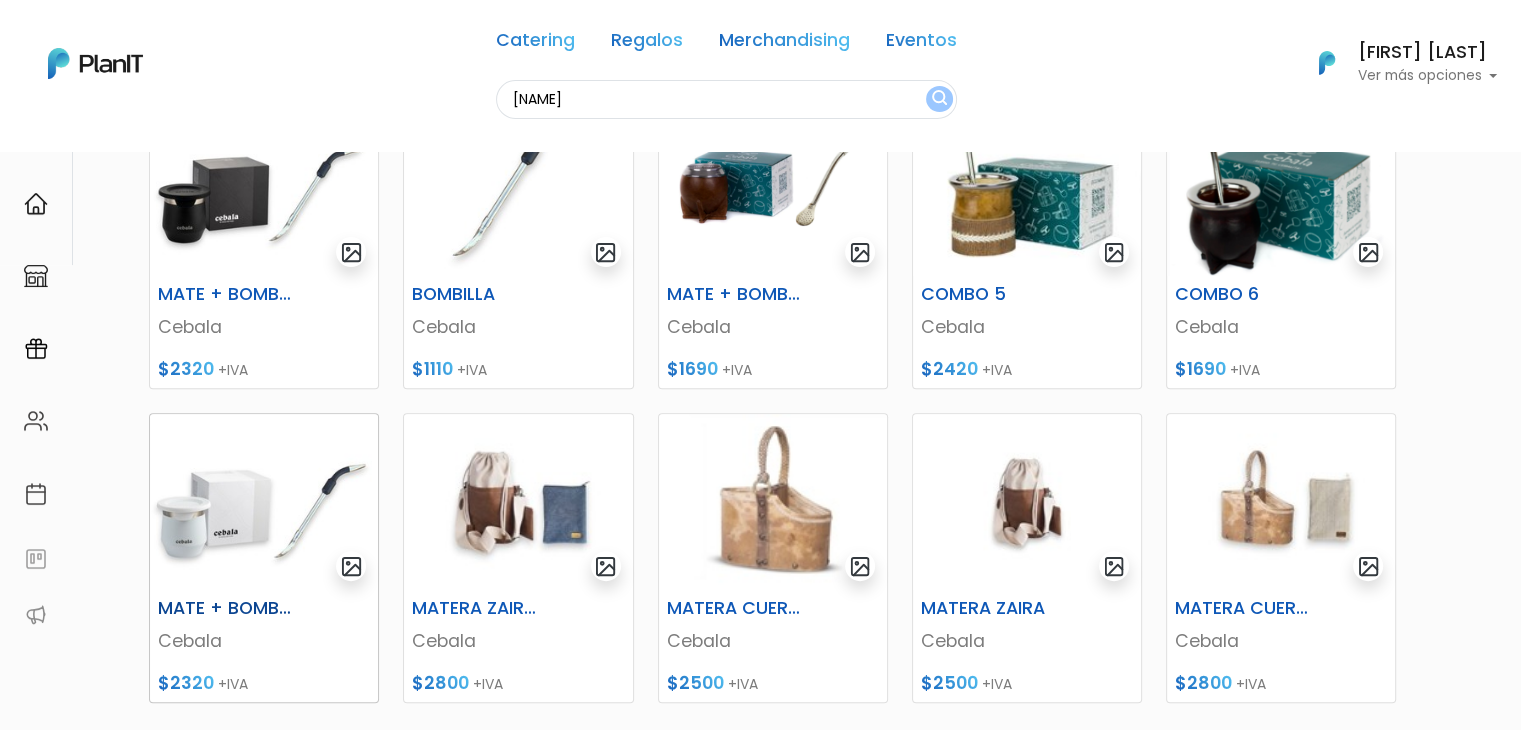 click at bounding box center [264, 502] 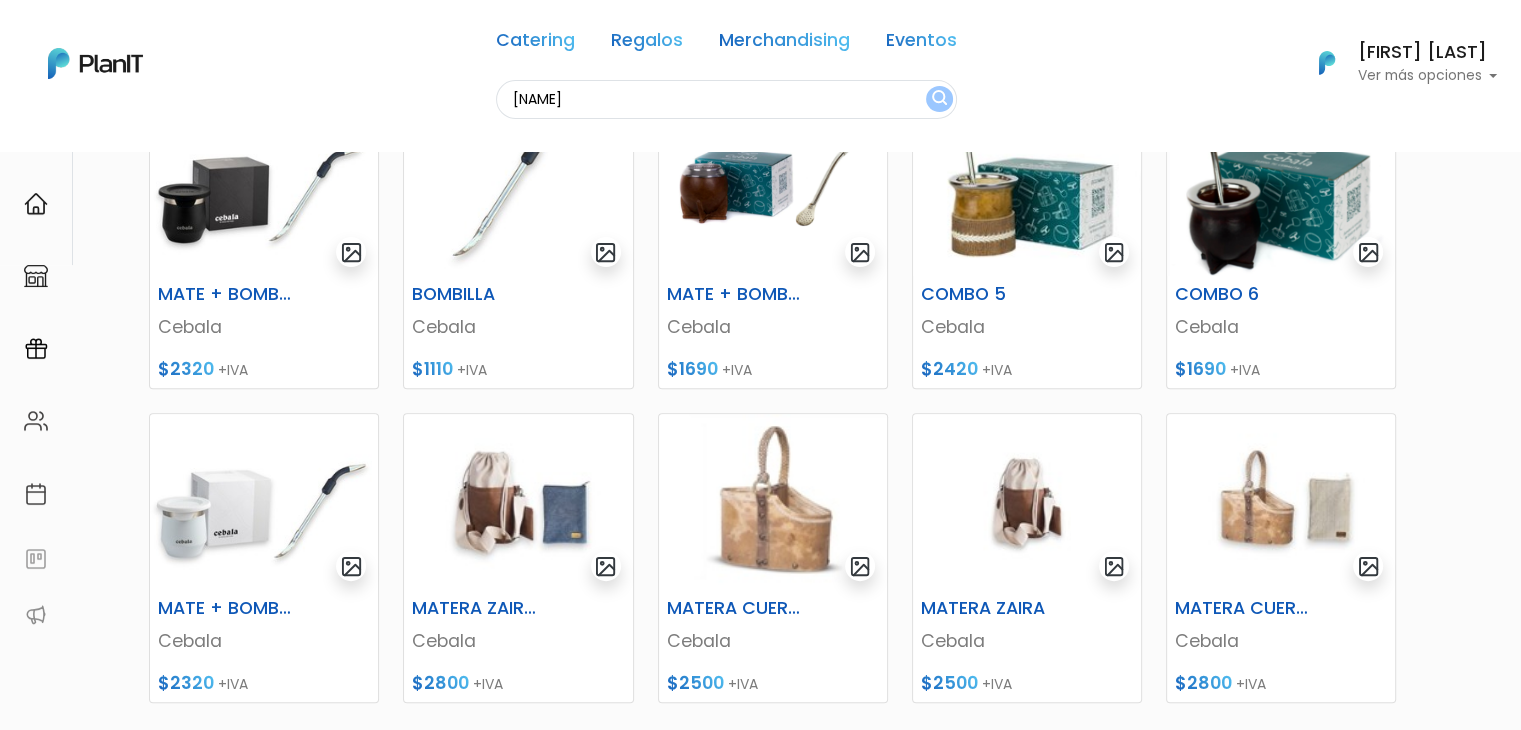 scroll, scrollTop: 0, scrollLeft: 0, axis: both 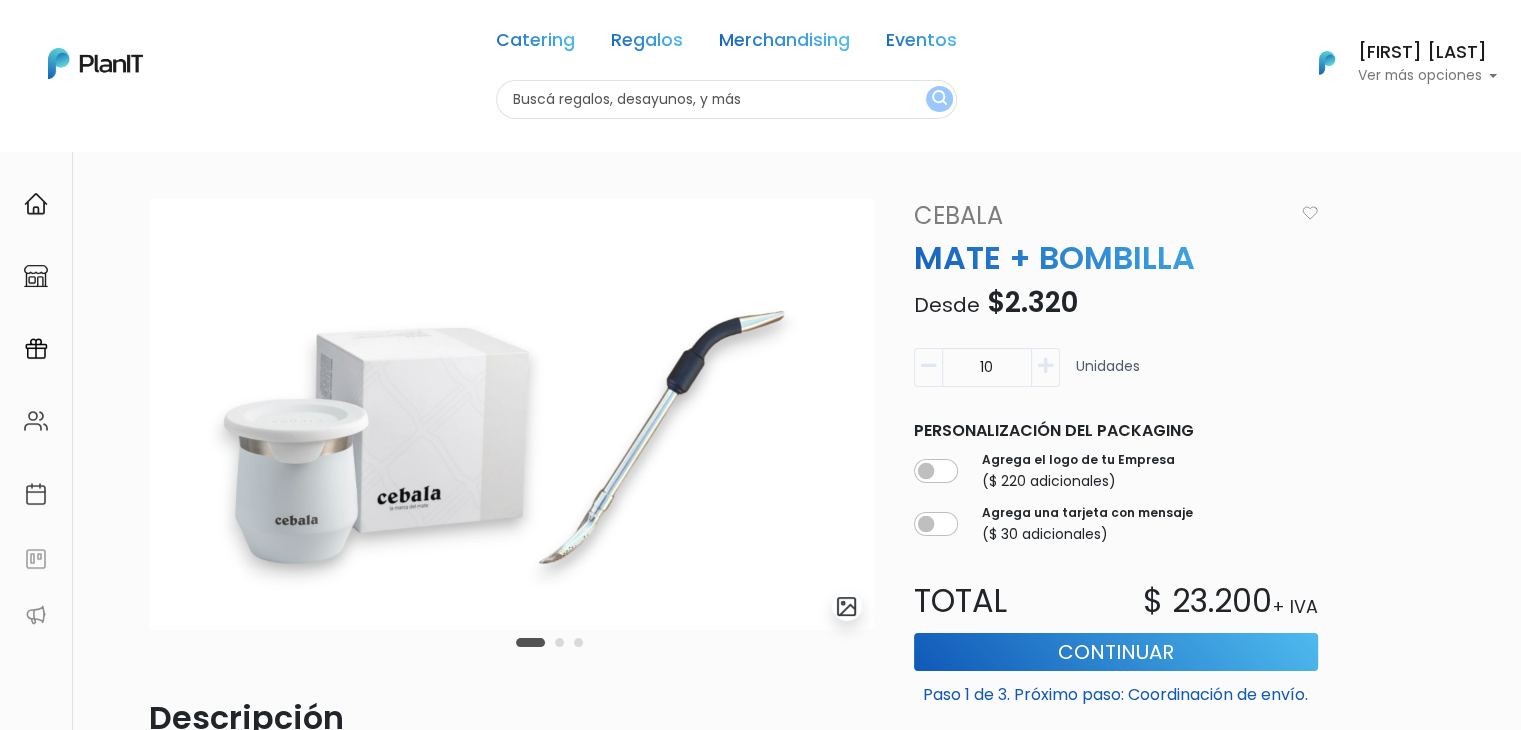 click on "Cebala" at bounding box center (1098, 216) 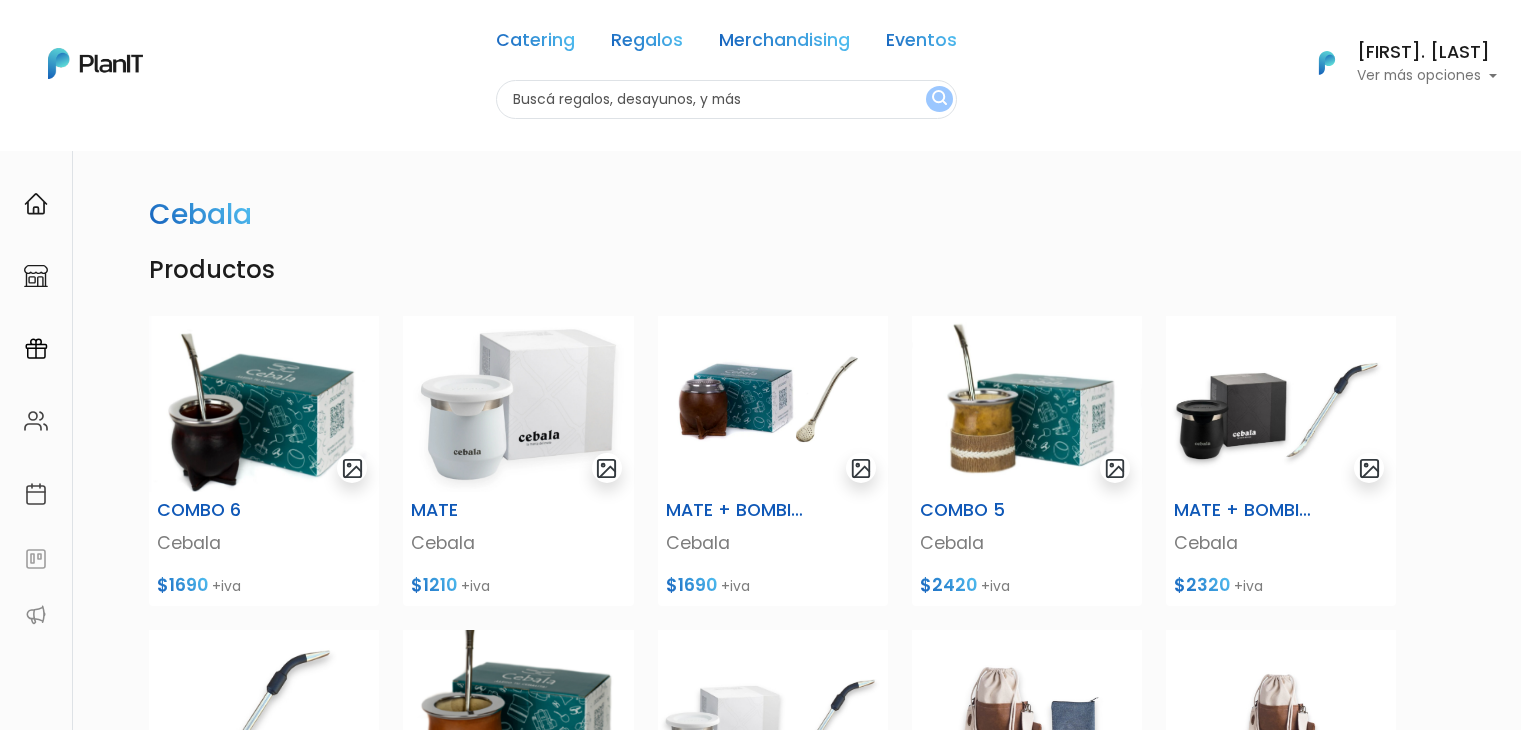 scroll, scrollTop: 0, scrollLeft: 0, axis: both 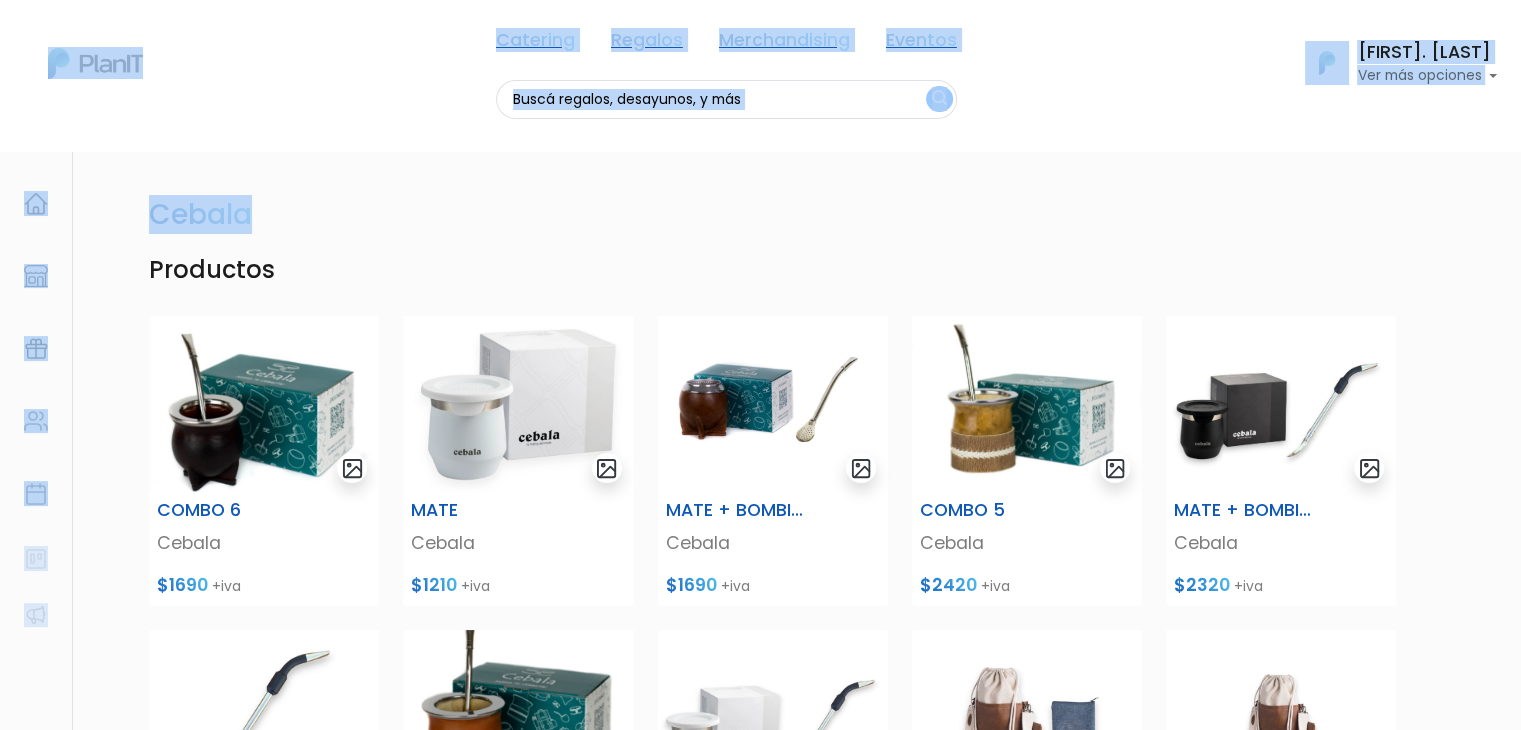 drag, startPoint x: 0, startPoint y: 0, endPoint x: 1472, endPoint y: 263, distance: 1495.3103 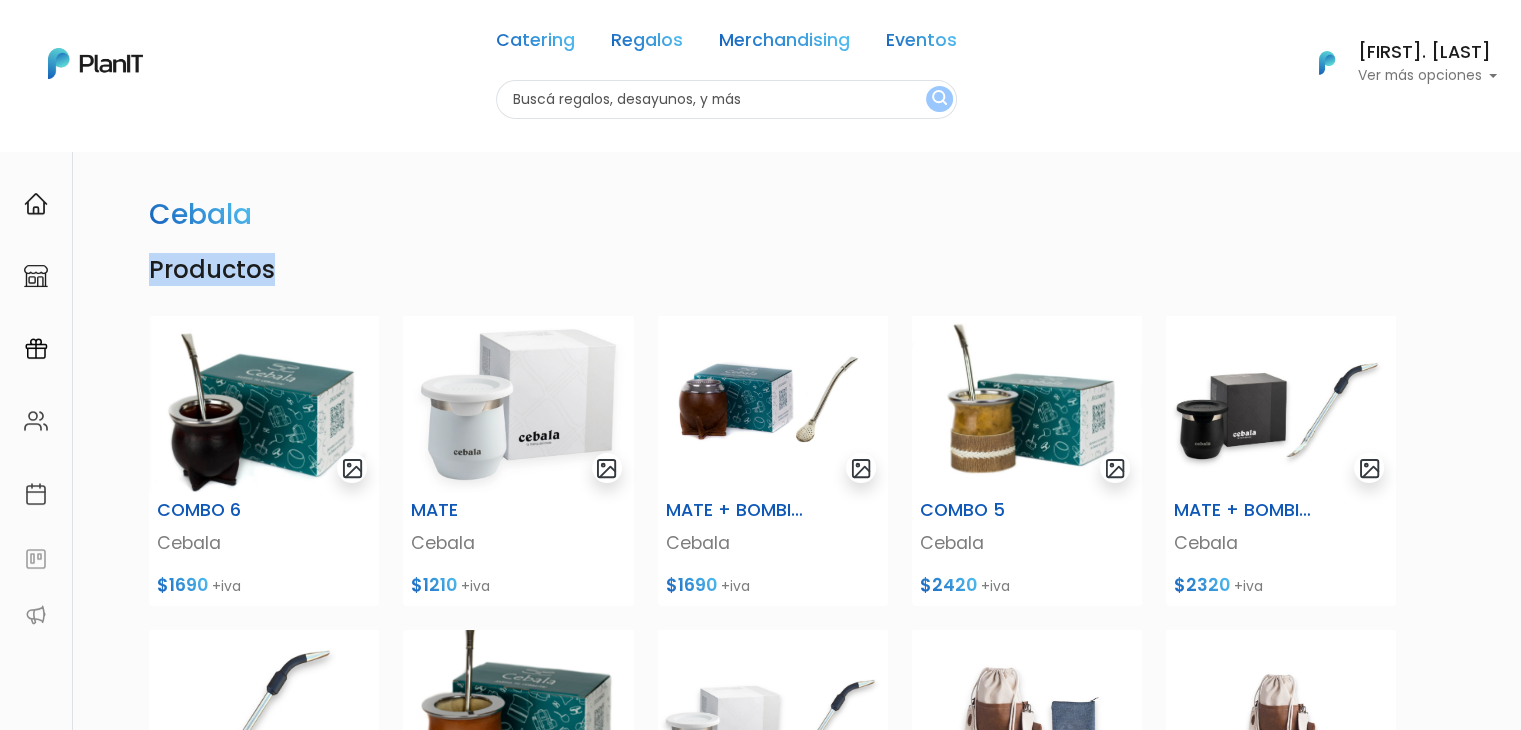 scroll, scrollTop: 0, scrollLeft: 0, axis: both 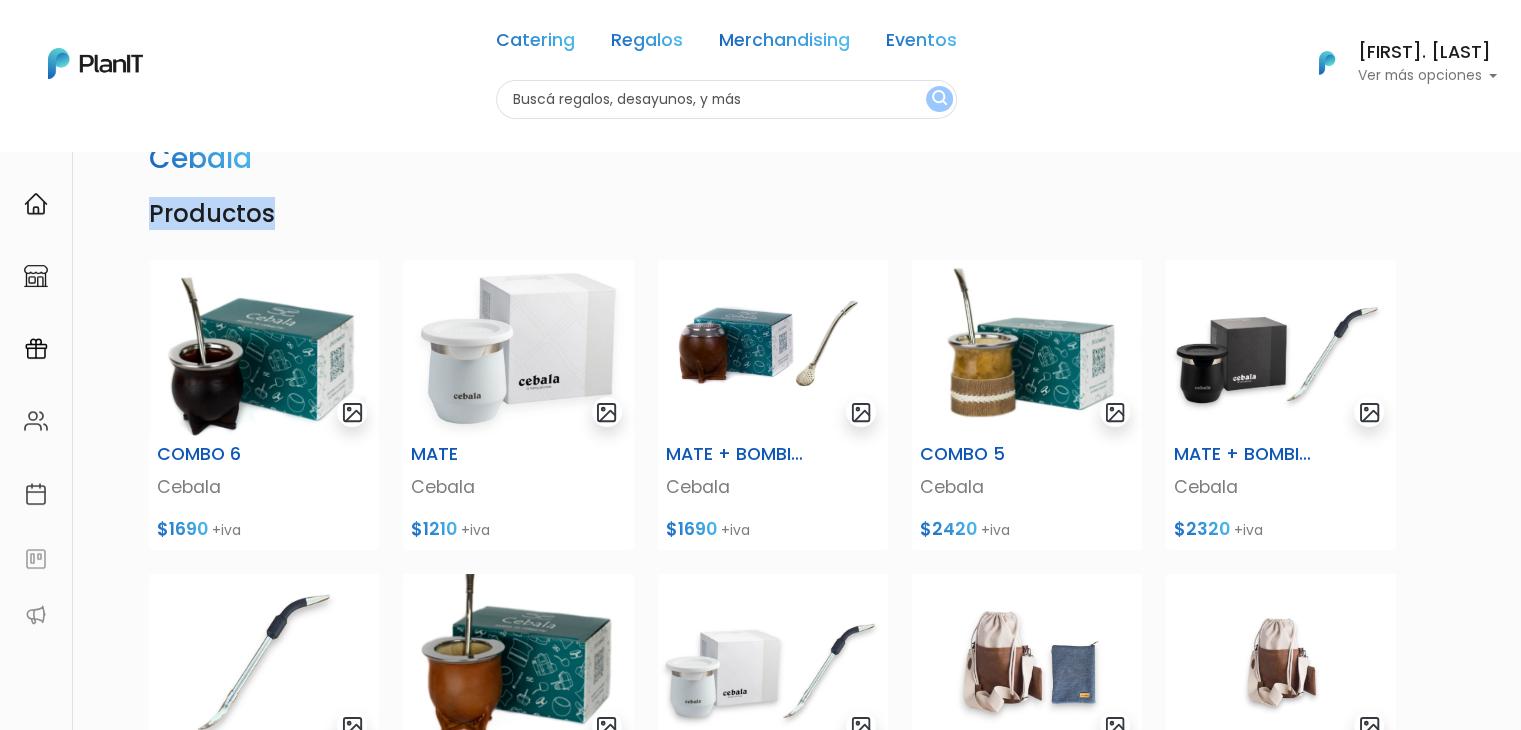 drag, startPoint x: 1535, startPoint y: 260, endPoint x: 1534, endPoint y: 285, distance: 25.019993 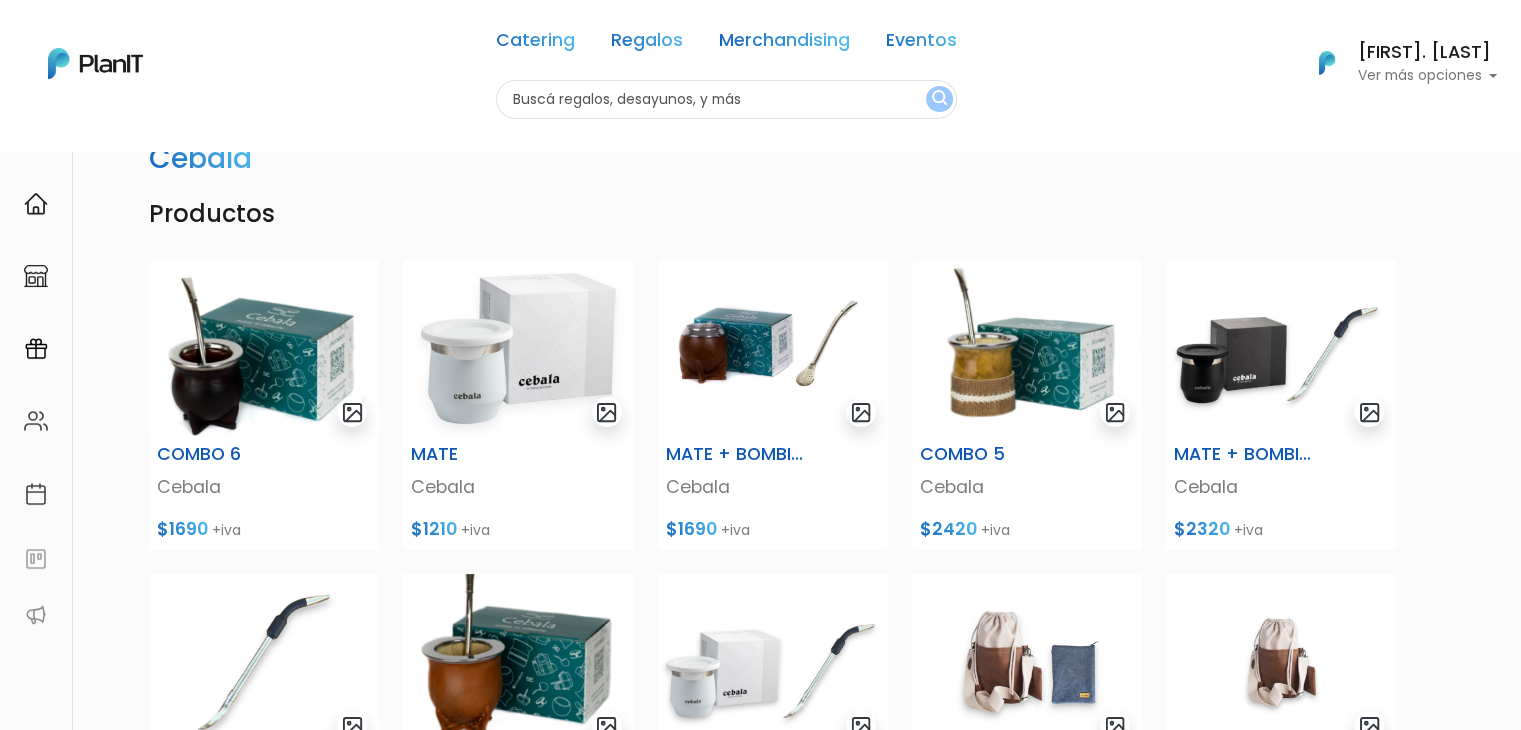 click at bounding box center [726, 99] 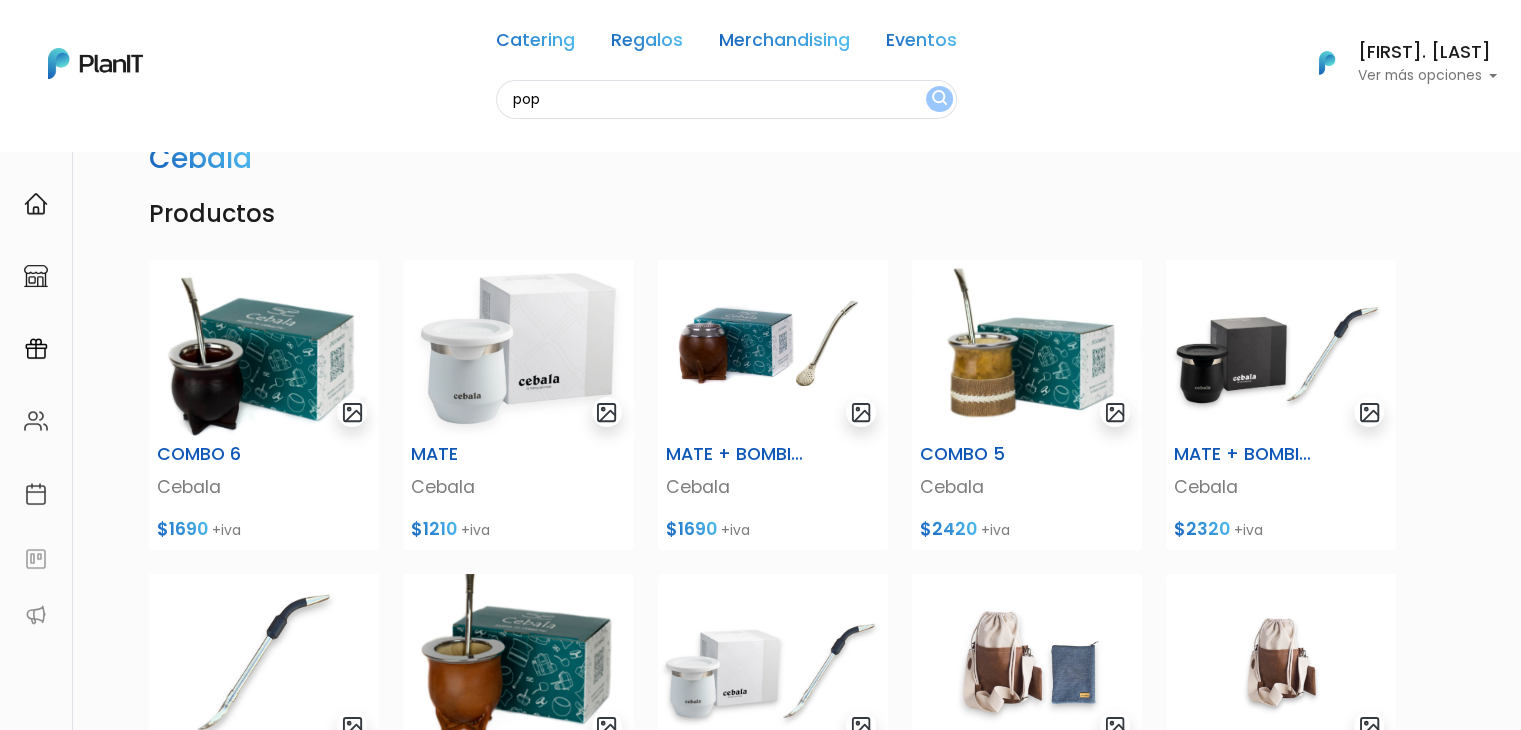 type on "pop" 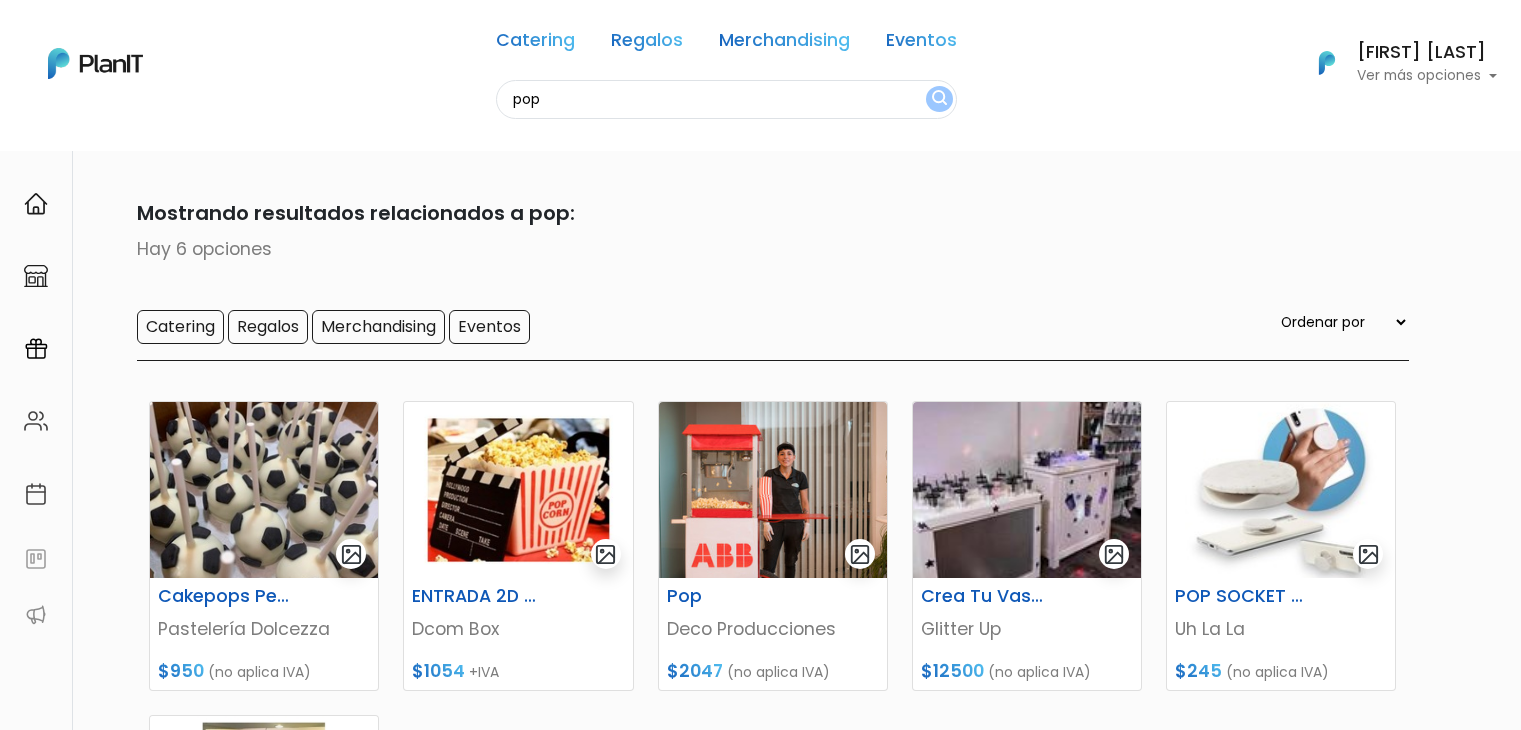 scroll, scrollTop: 160, scrollLeft: 0, axis: vertical 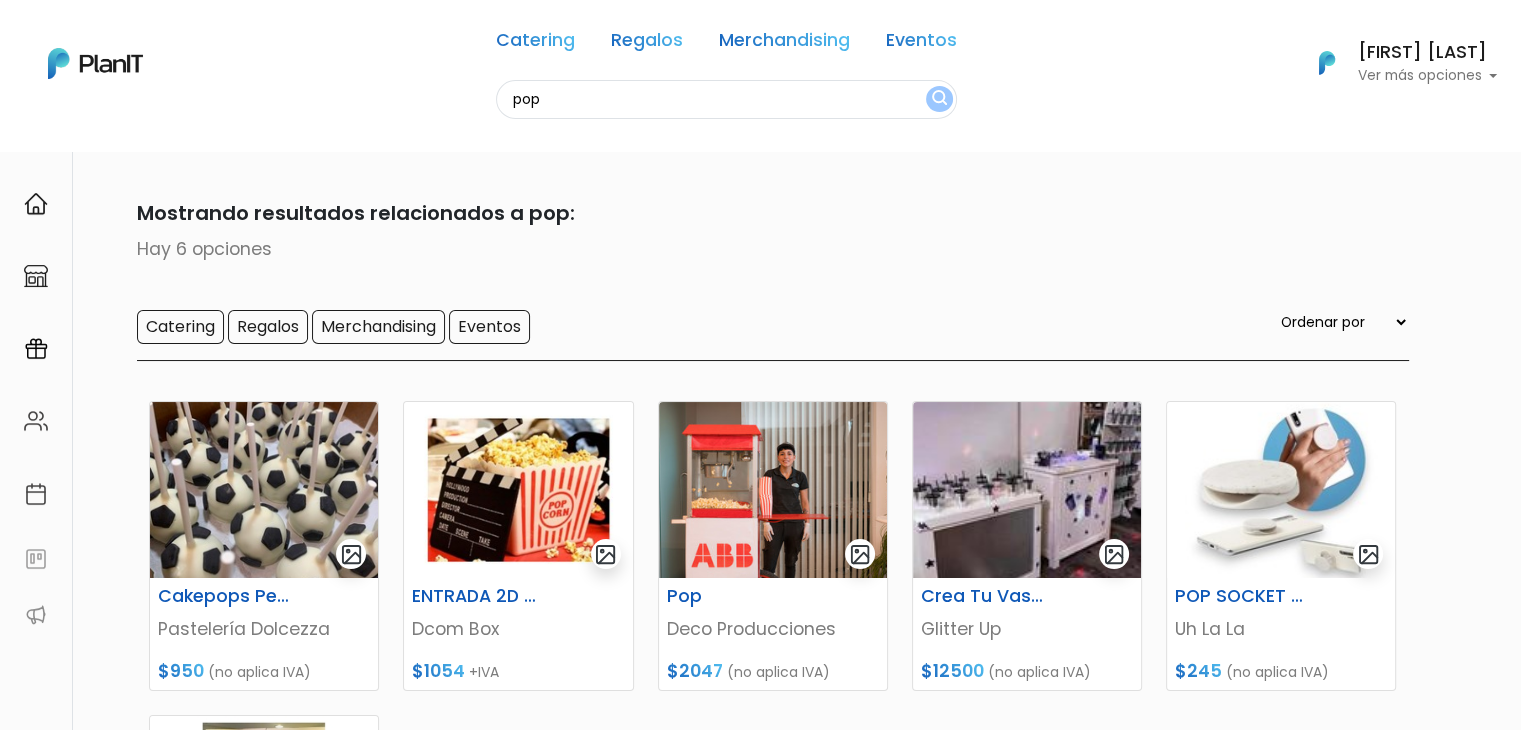click on "Catering
Regalos
Merchandising
Eventos
pop
Catering
Regalos
Merchandising
Eventos
Categoría
Presupuesto
Presupuesto Unitario
El precio promedio unitario es de $1000.
0 : 1000 0 1000 0,1000
Mis Compras
Mi Lista
FAQs
Editar Información
Cerrar Sesión
P. Villamarin" at bounding box center [760, 365] 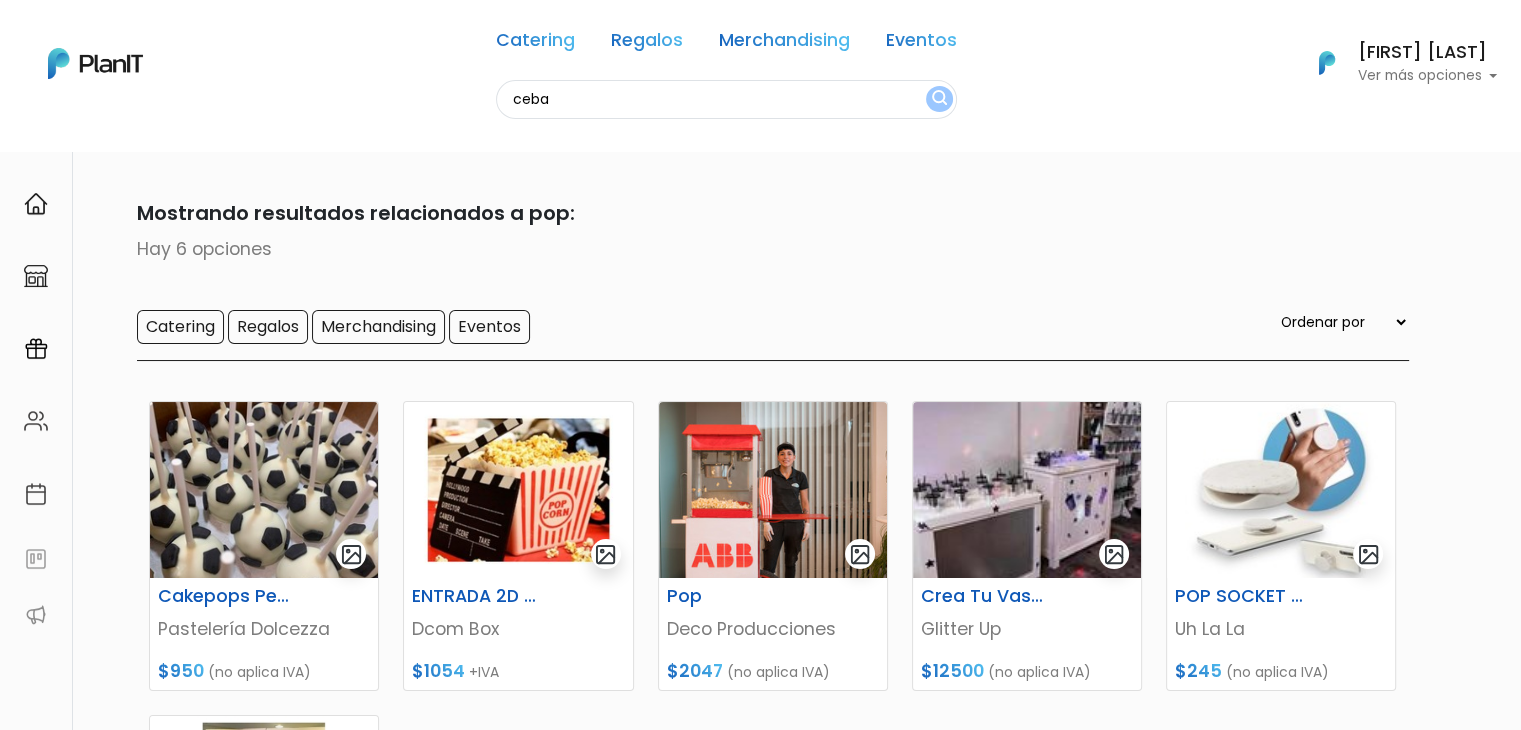 type on "ceba" 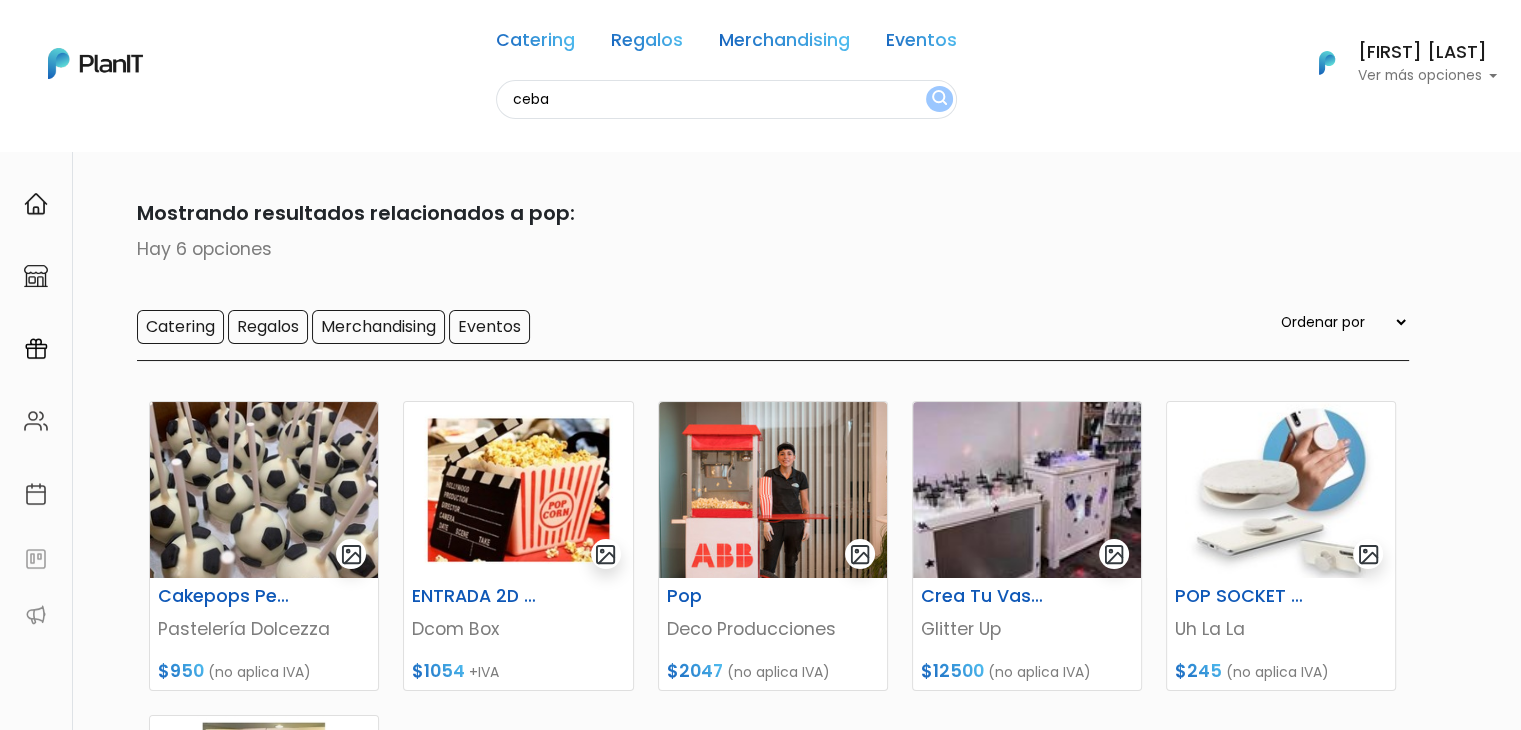 click at bounding box center (939, 99) 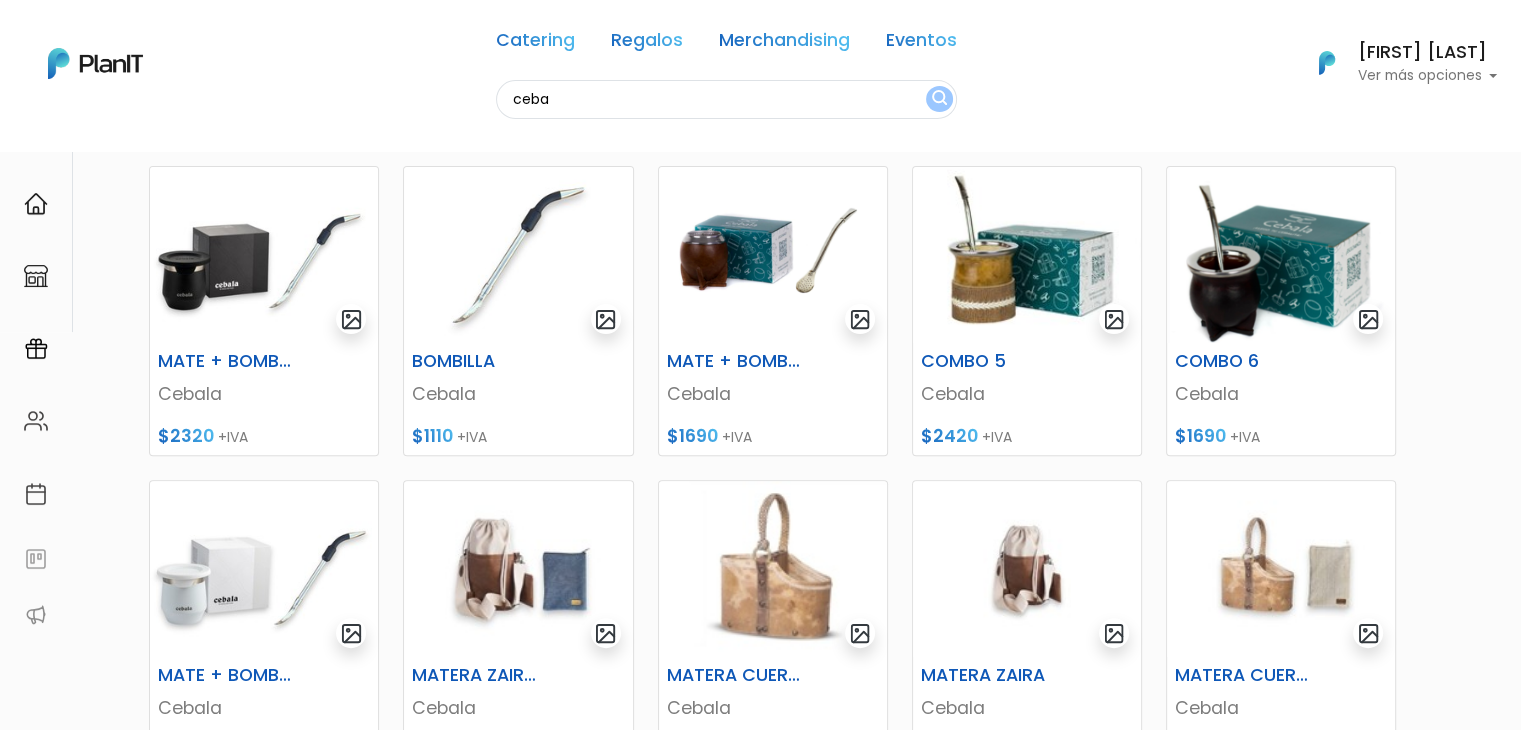 scroll, scrollTop: 696, scrollLeft: 0, axis: vertical 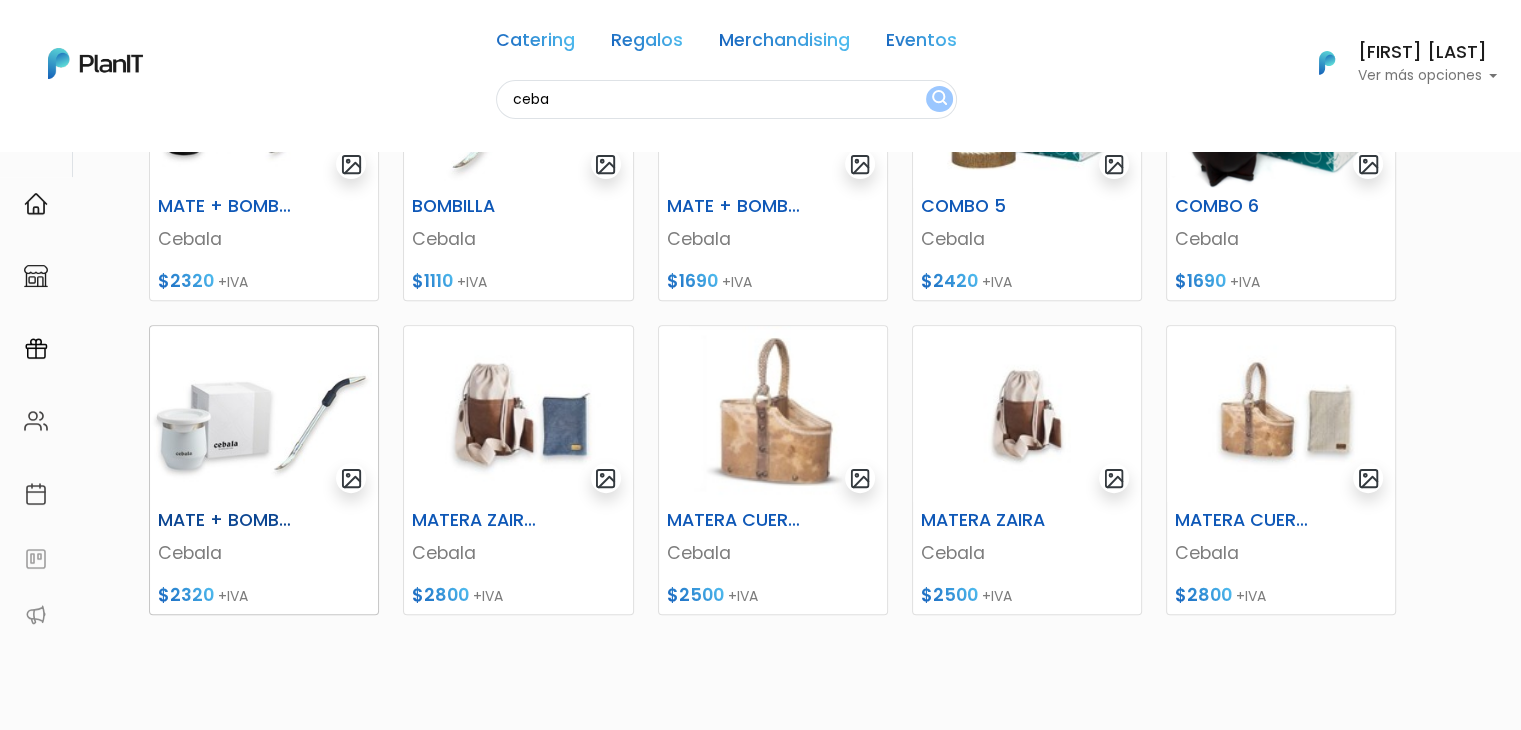 click at bounding box center [264, 414] 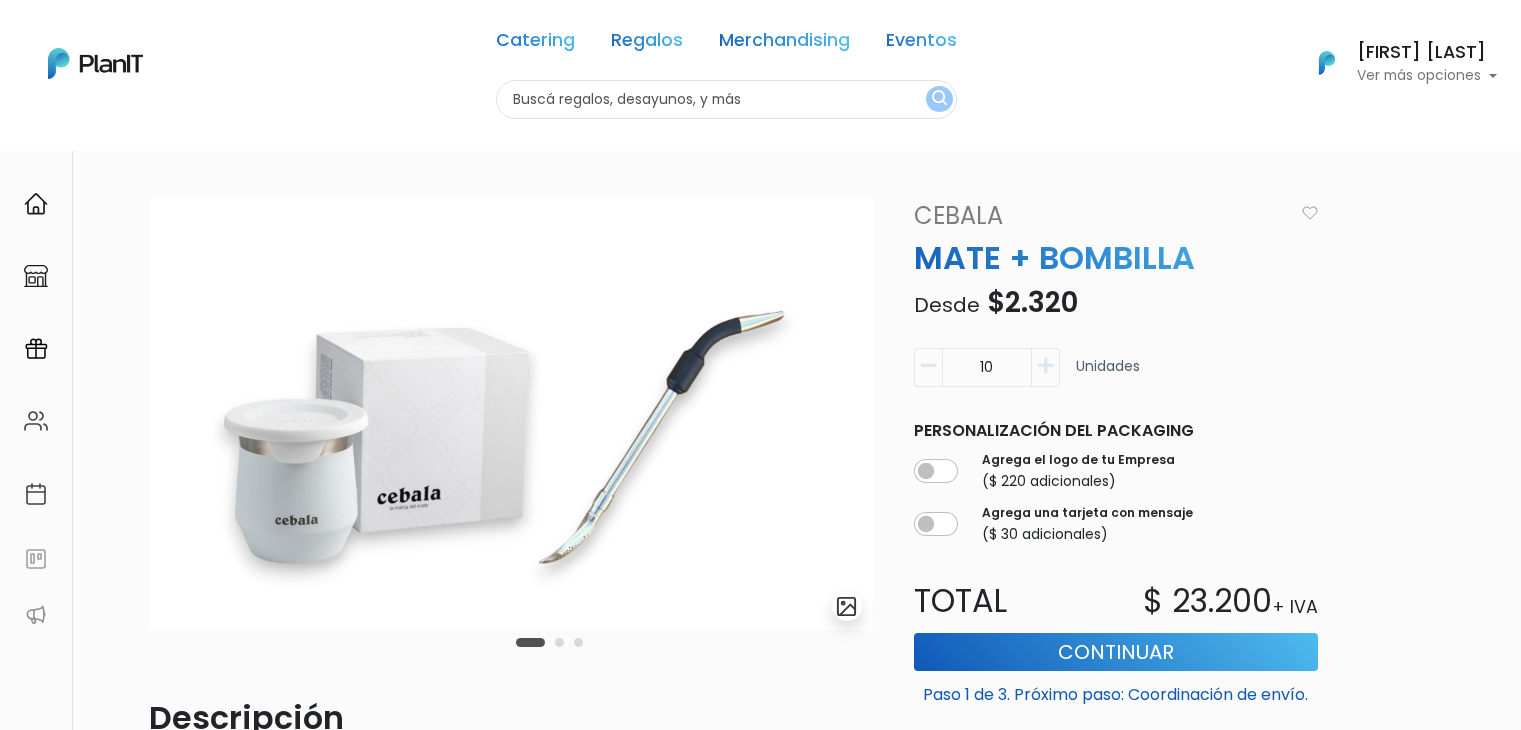 scroll, scrollTop: 0, scrollLeft: 0, axis: both 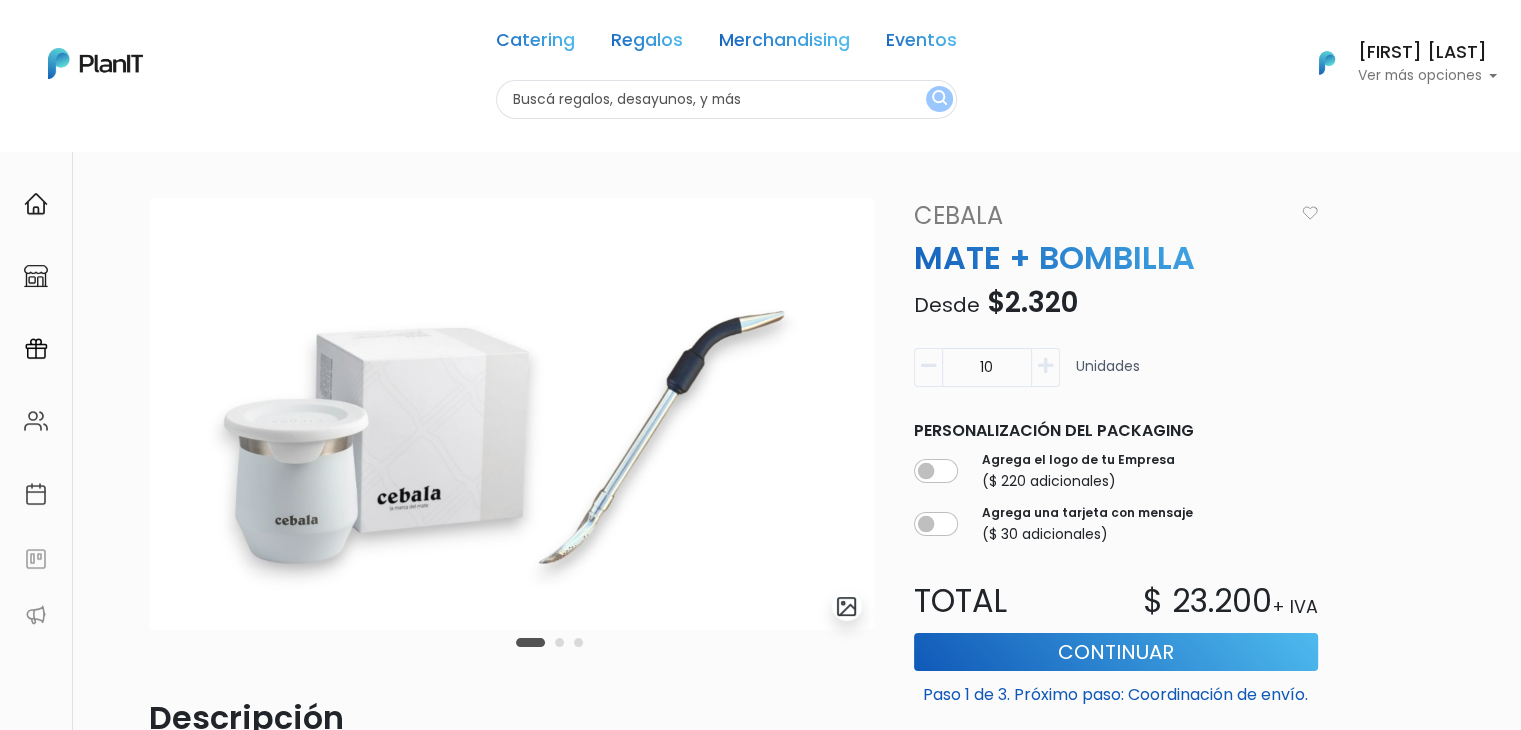 click at bounding box center [726, 99] 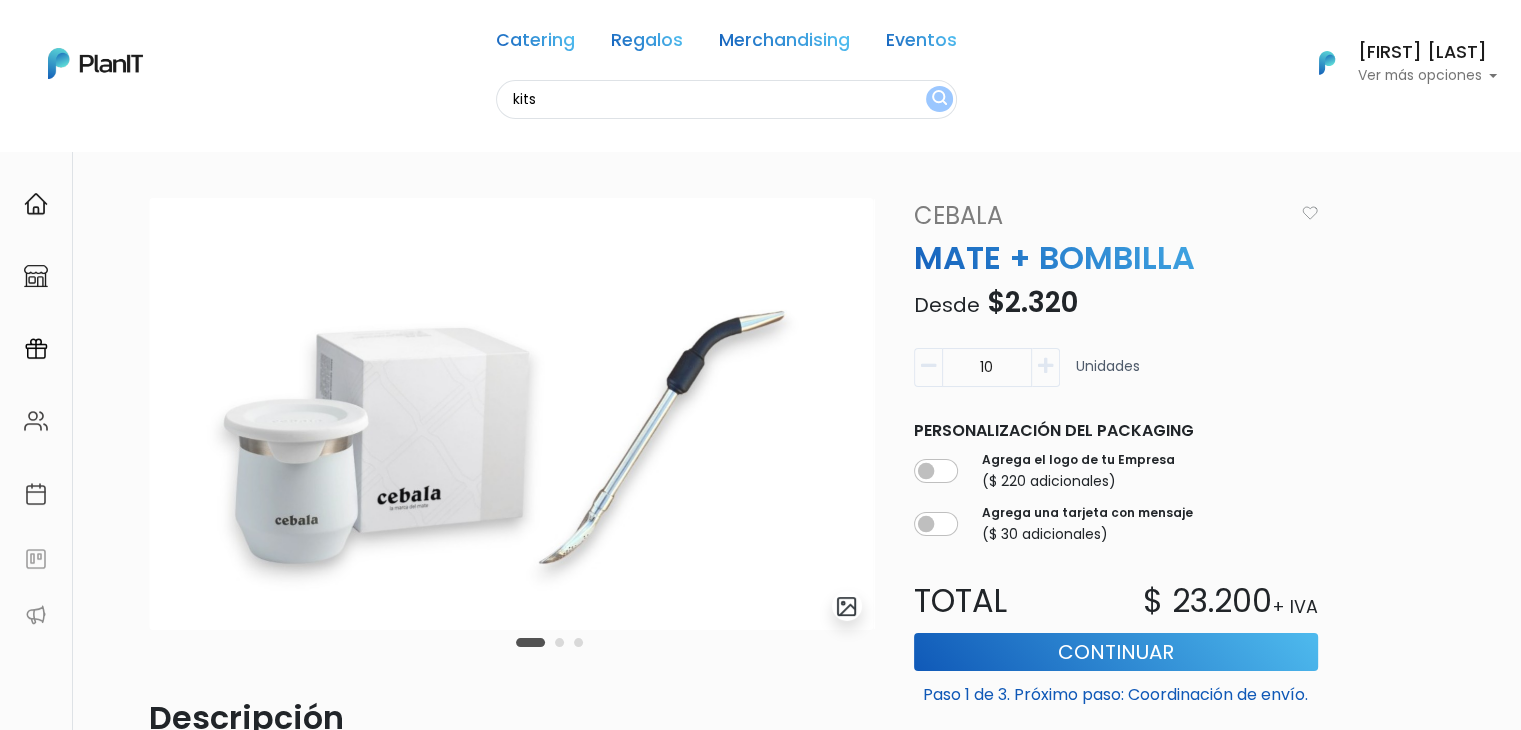 type on "kits" 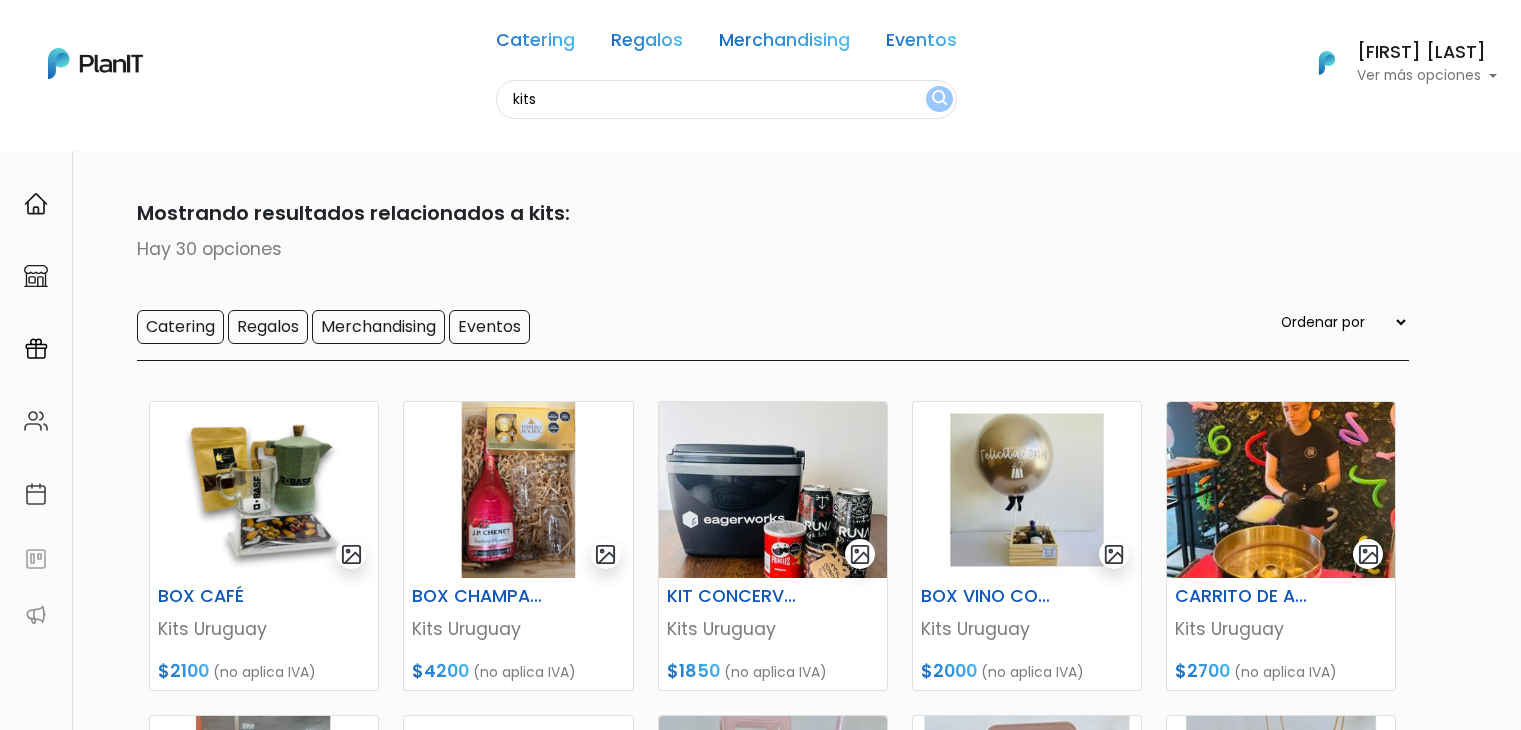 scroll, scrollTop: 0, scrollLeft: 0, axis: both 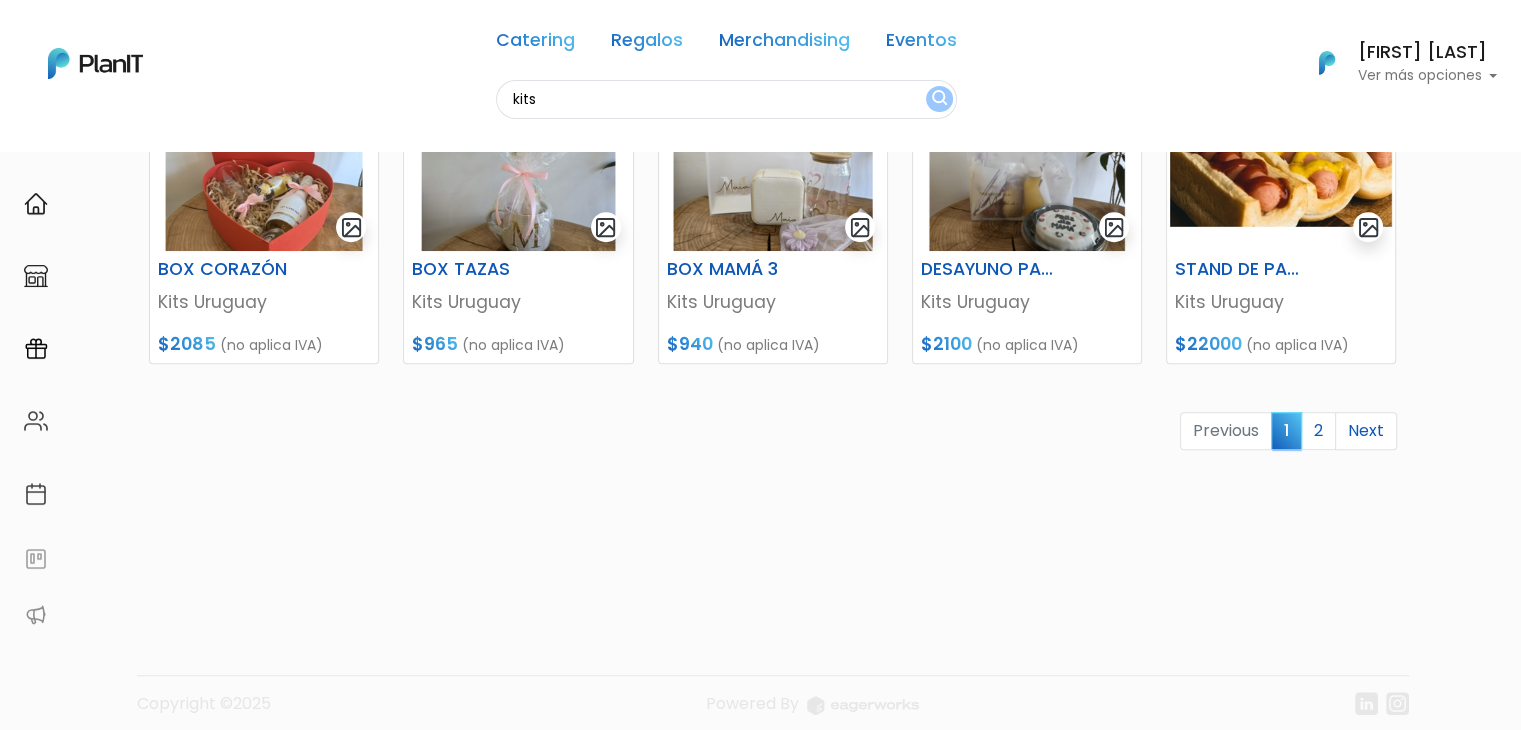 click on "keyboard_arrow_down" at bounding box center [1446, 1869] 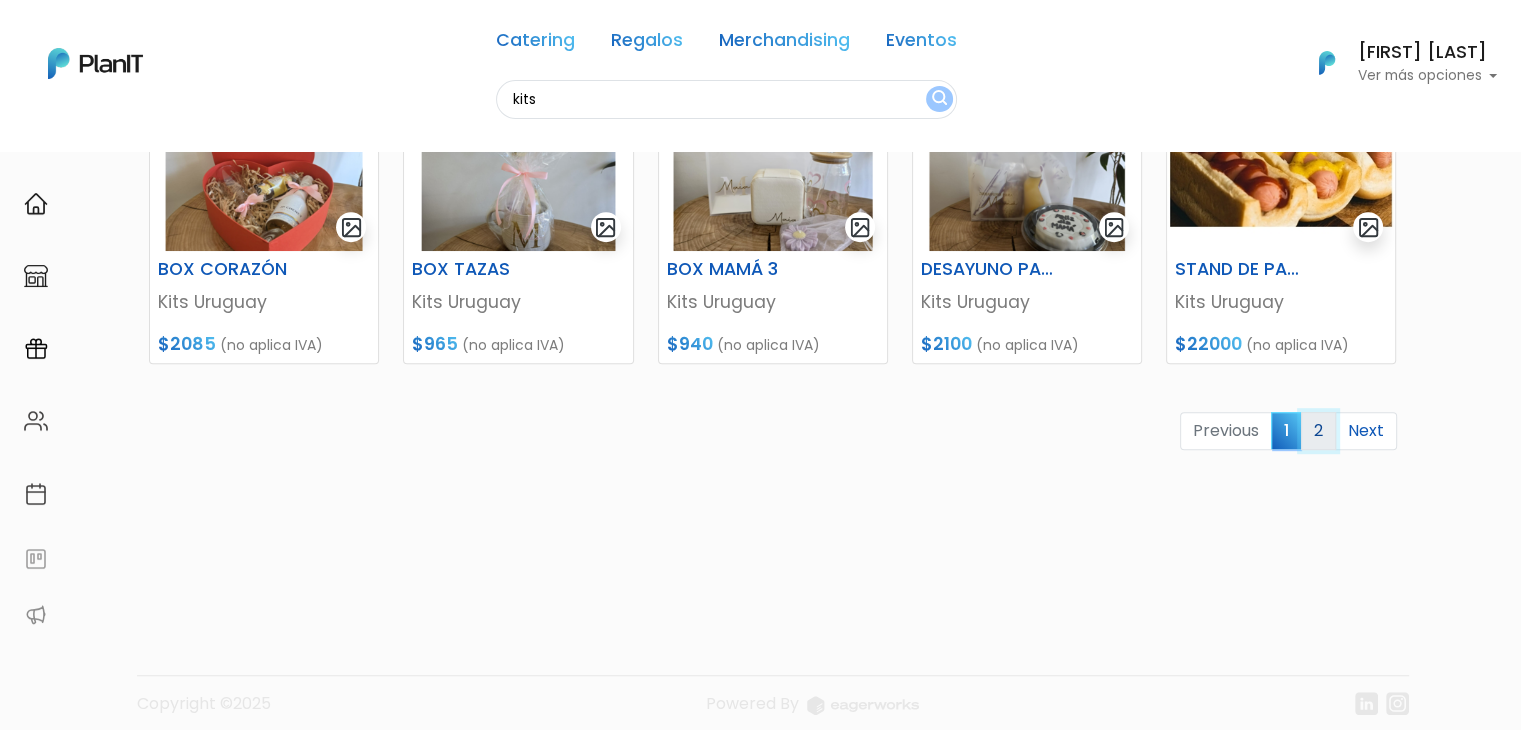 click on "2" at bounding box center [1318, 431] 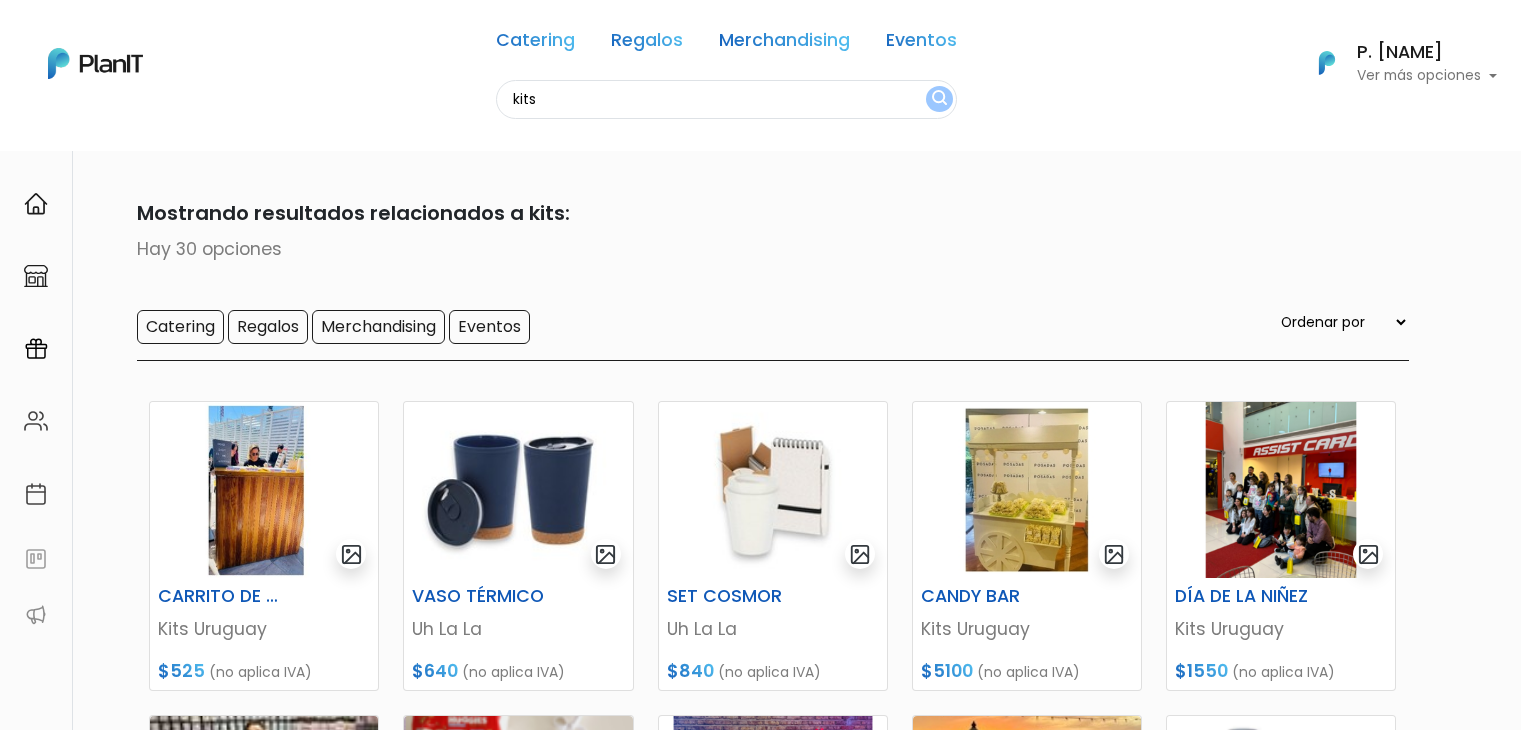 scroll, scrollTop: 0, scrollLeft: 0, axis: both 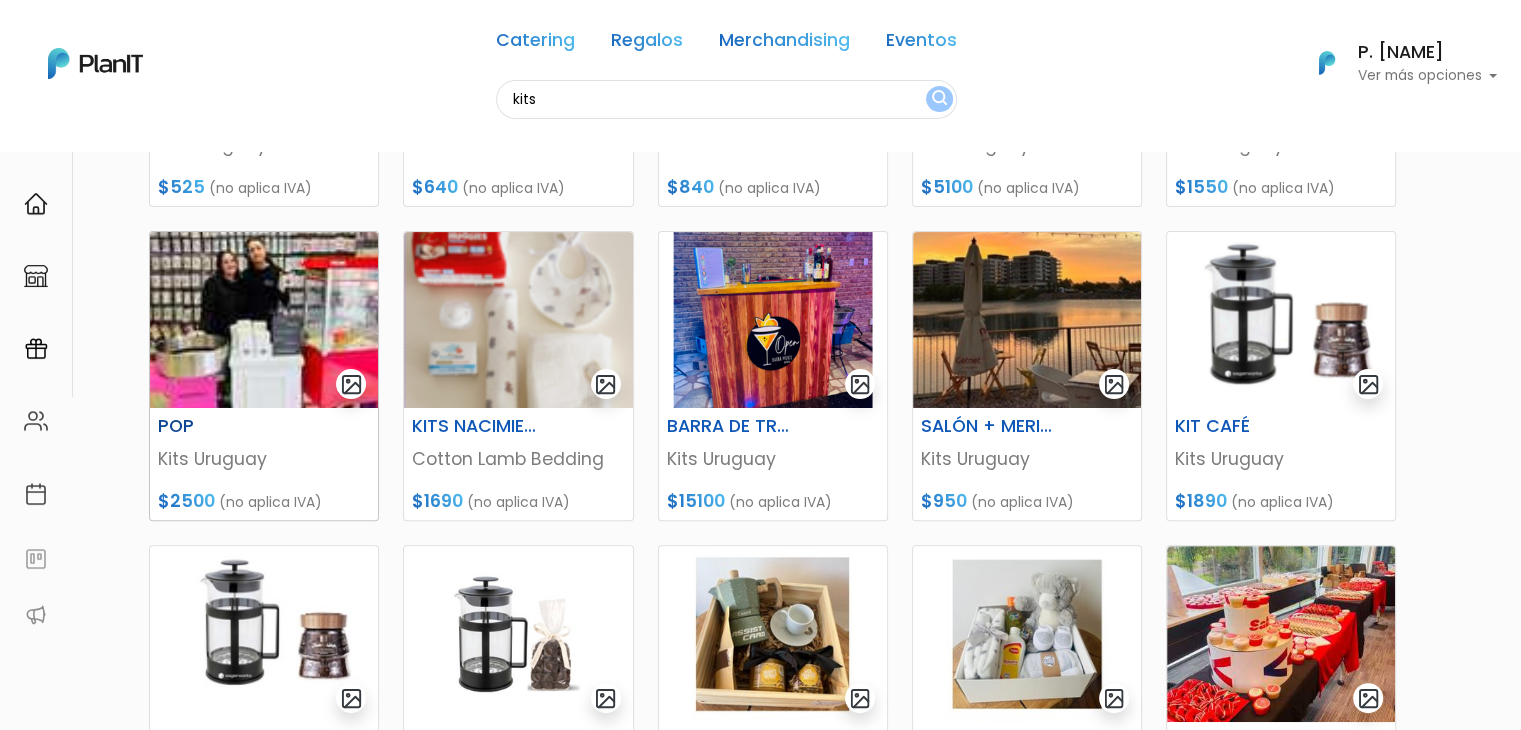 click at bounding box center [264, 320] 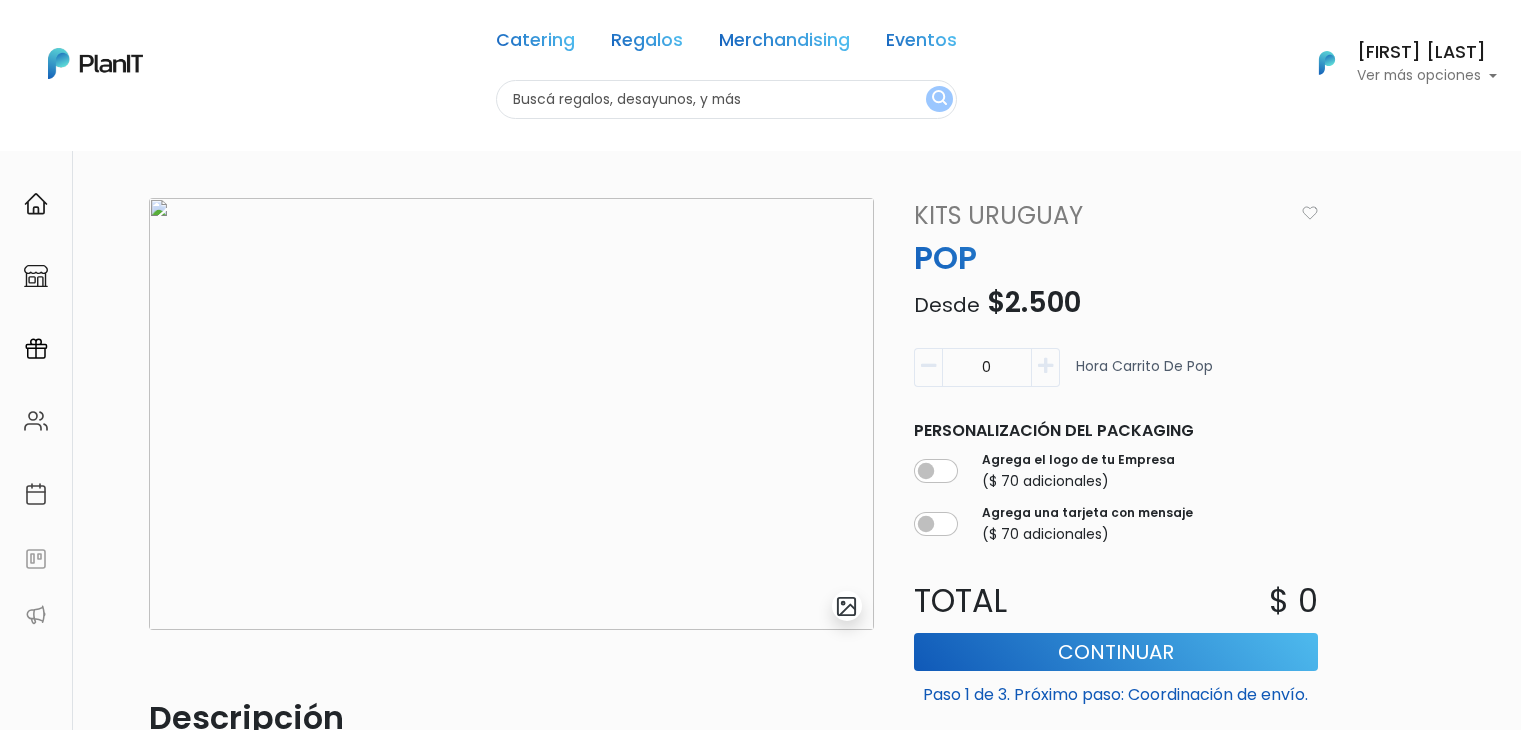 scroll, scrollTop: 0, scrollLeft: 0, axis: both 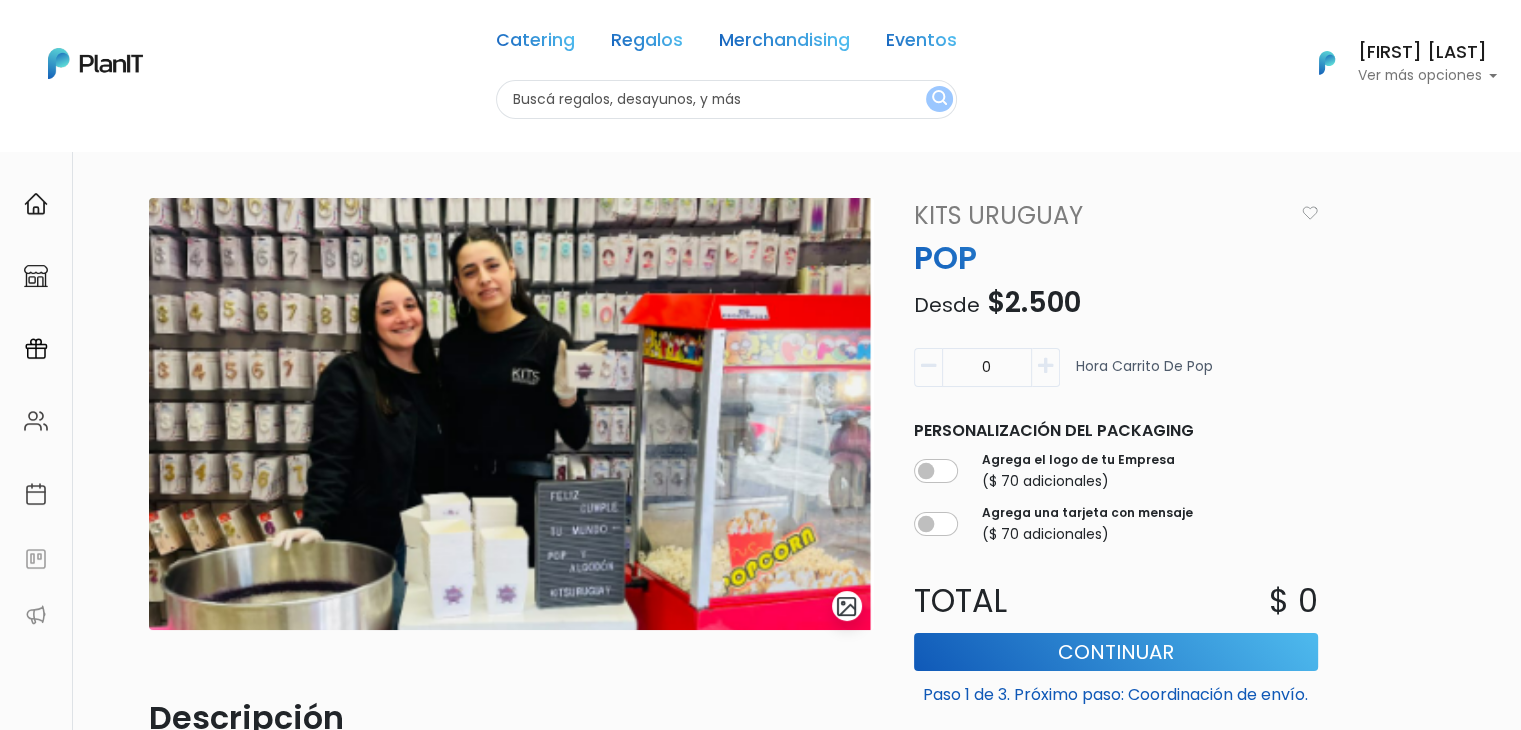 click at bounding box center [726, 99] 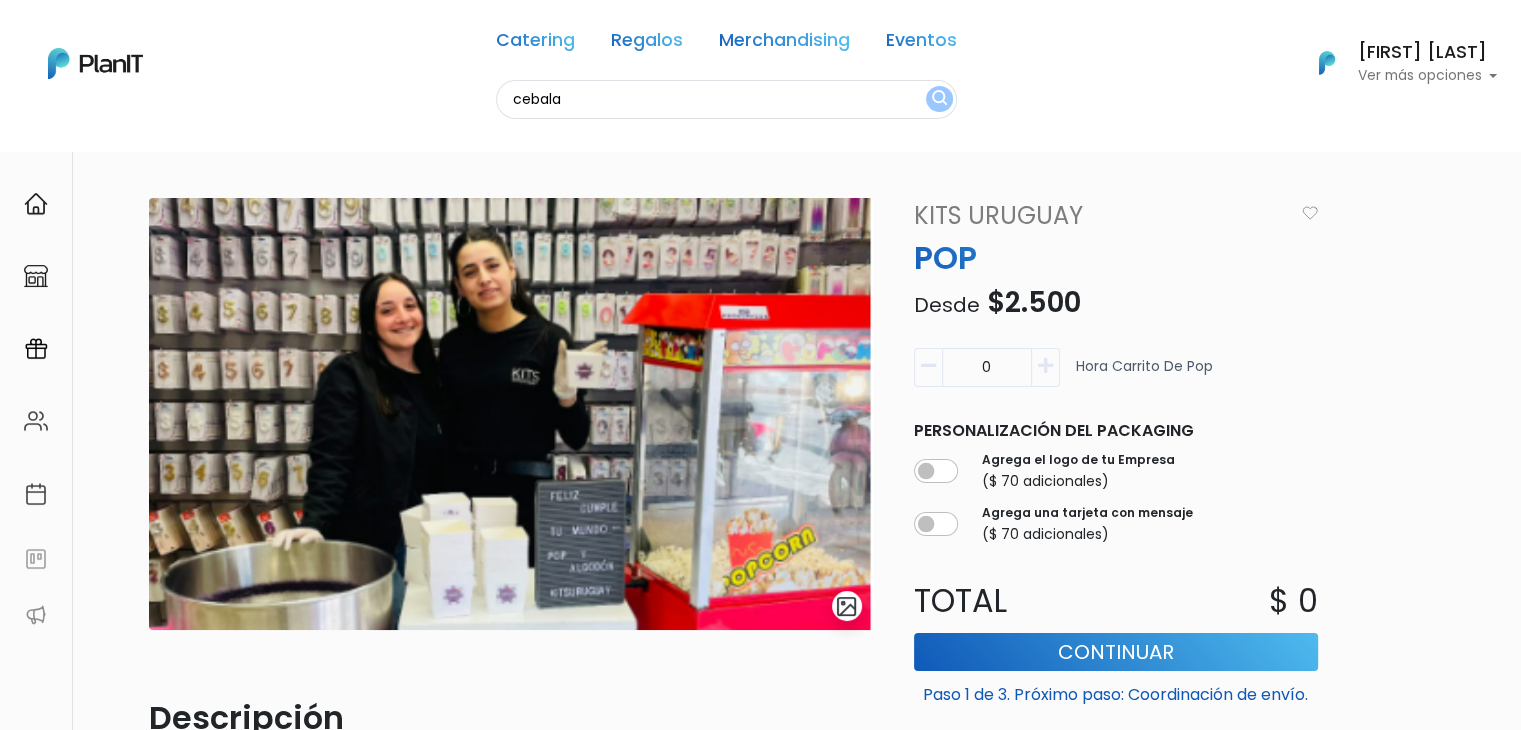 type on "cebala" 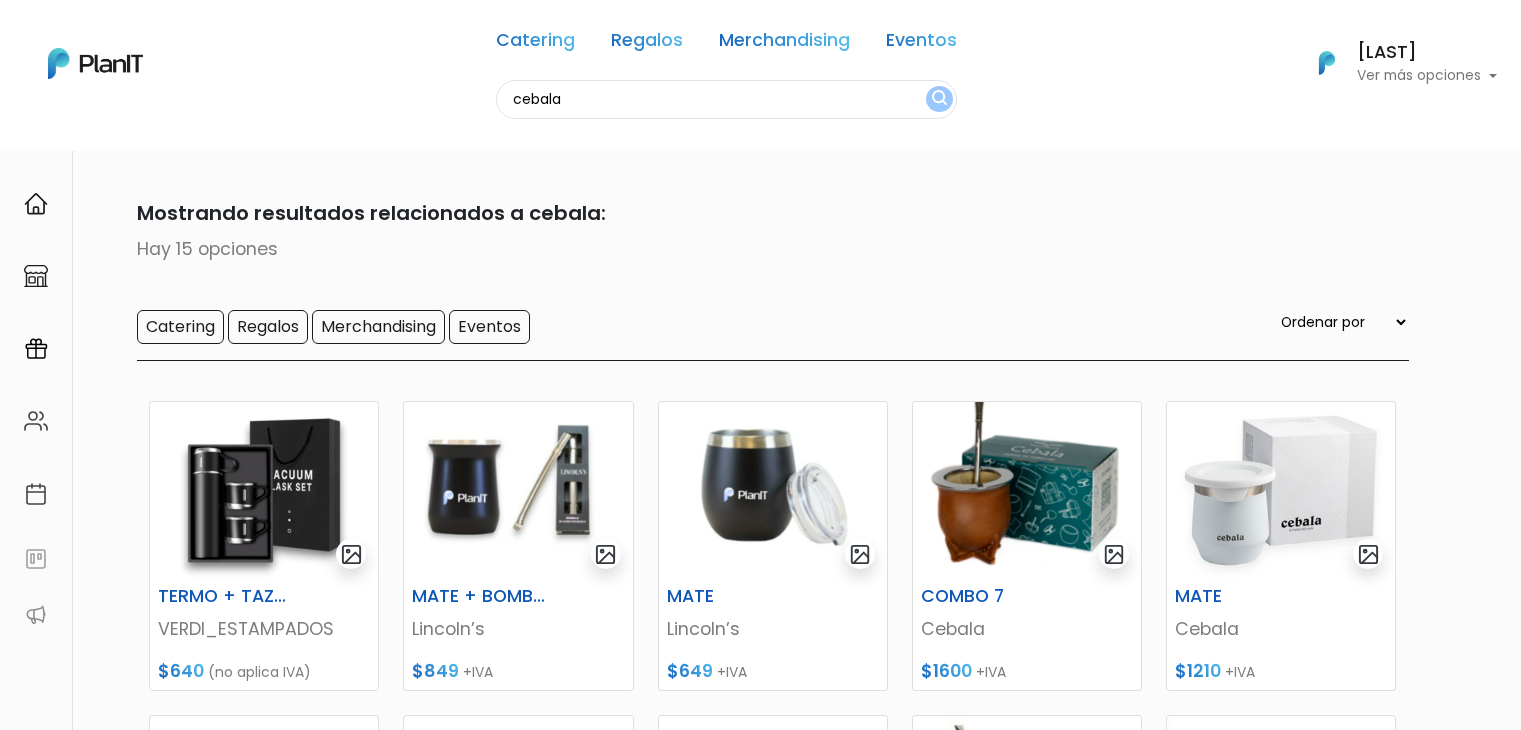 scroll, scrollTop: 0, scrollLeft: 0, axis: both 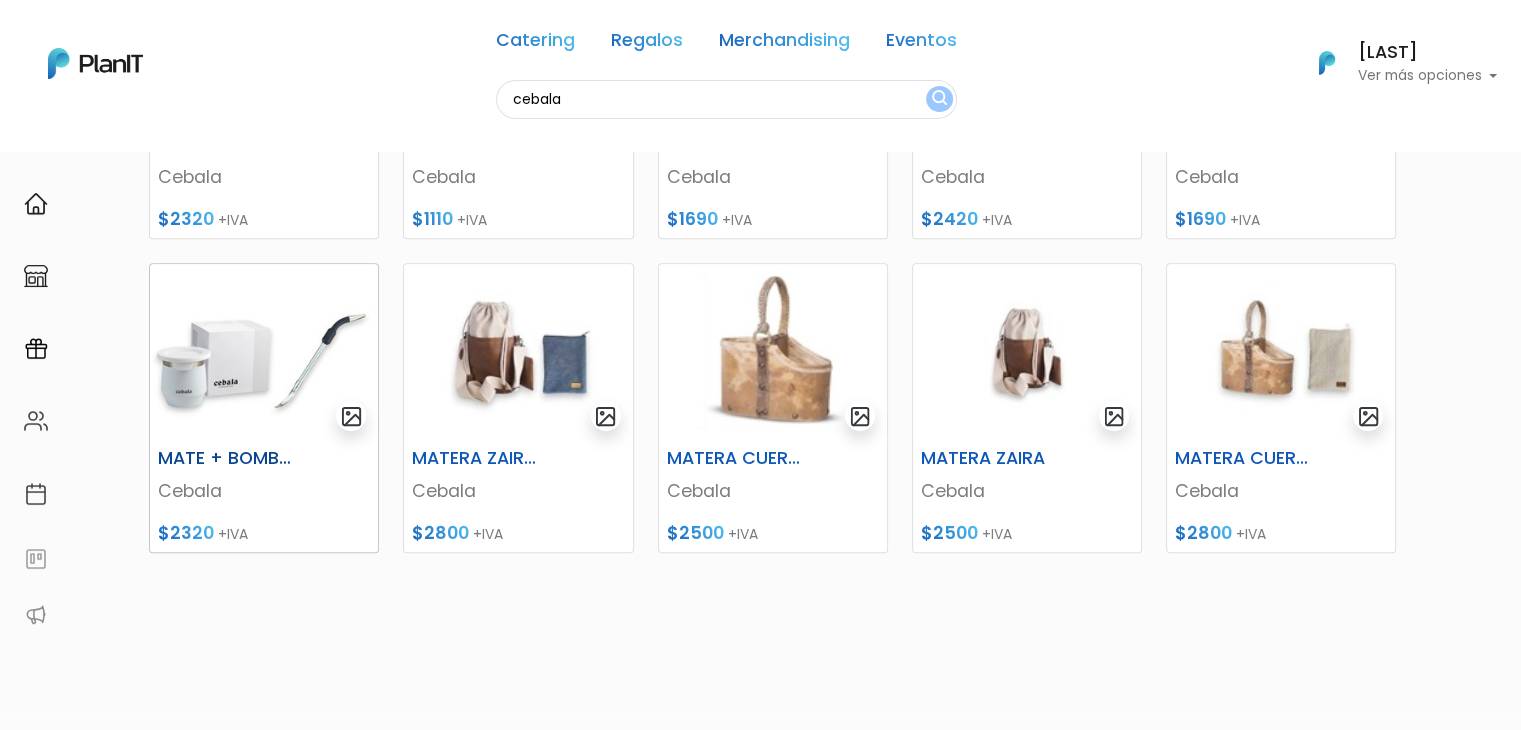 click at bounding box center (264, 352) 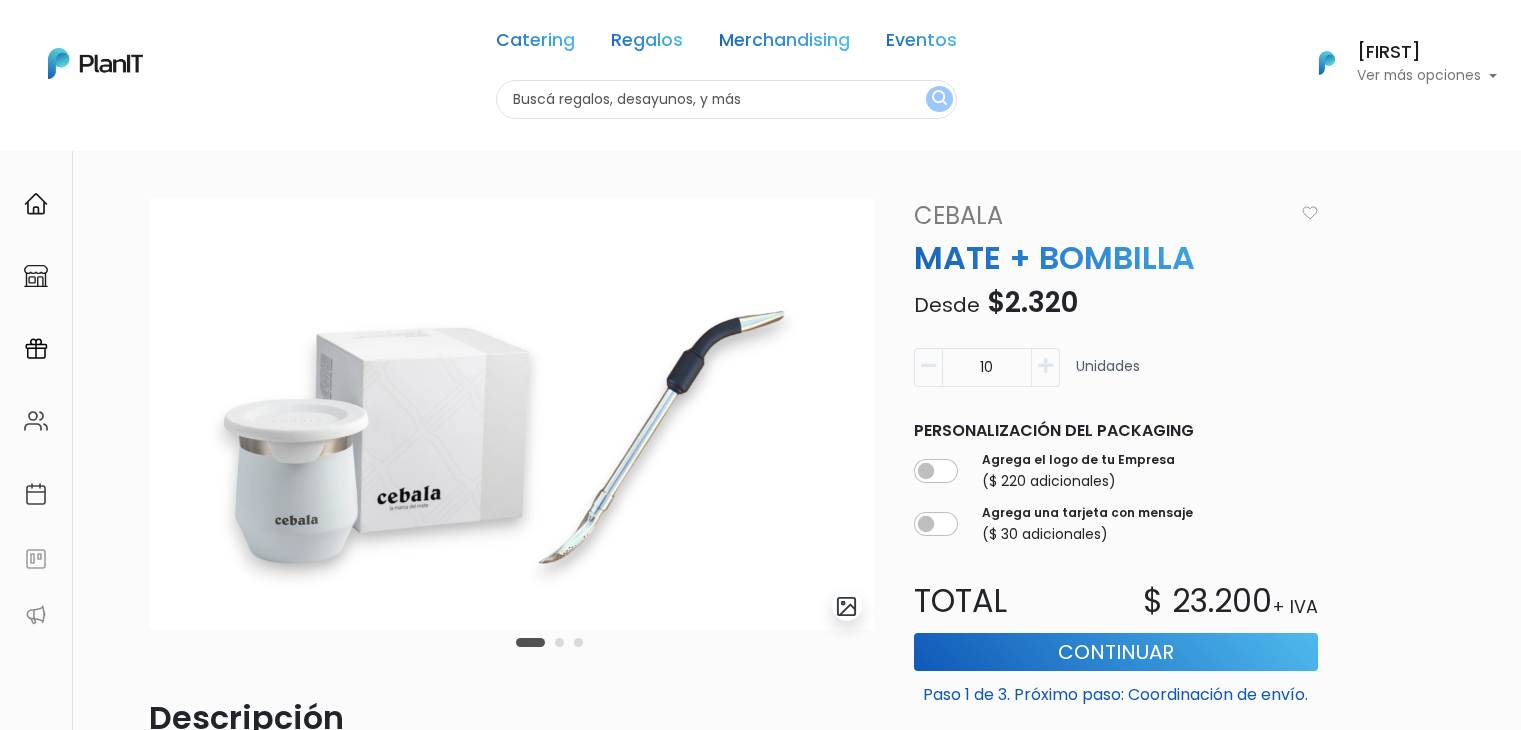 scroll, scrollTop: 0, scrollLeft: 0, axis: both 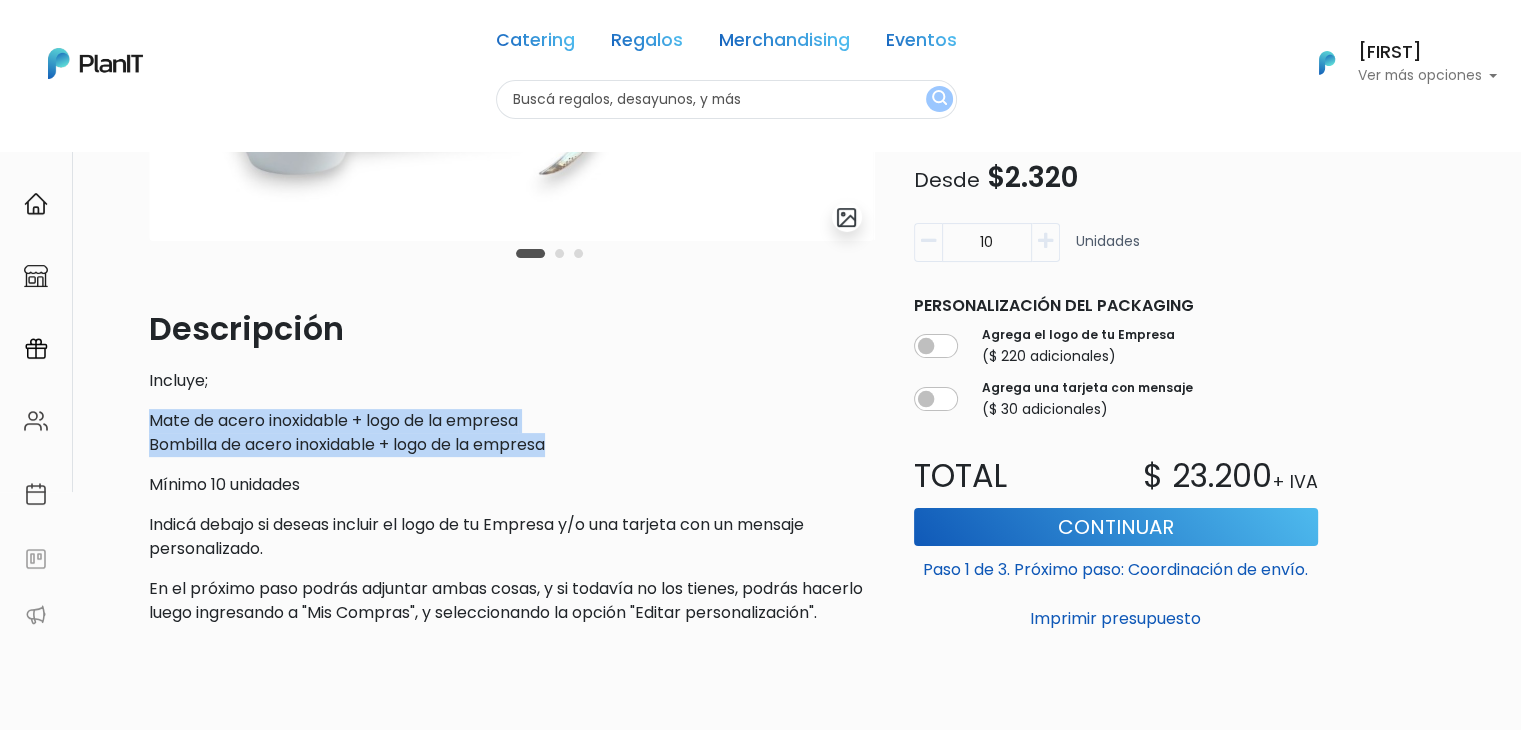 drag, startPoint x: 588, startPoint y: 453, endPoint x: 137, endPoint y: 405, distance: 453.54712 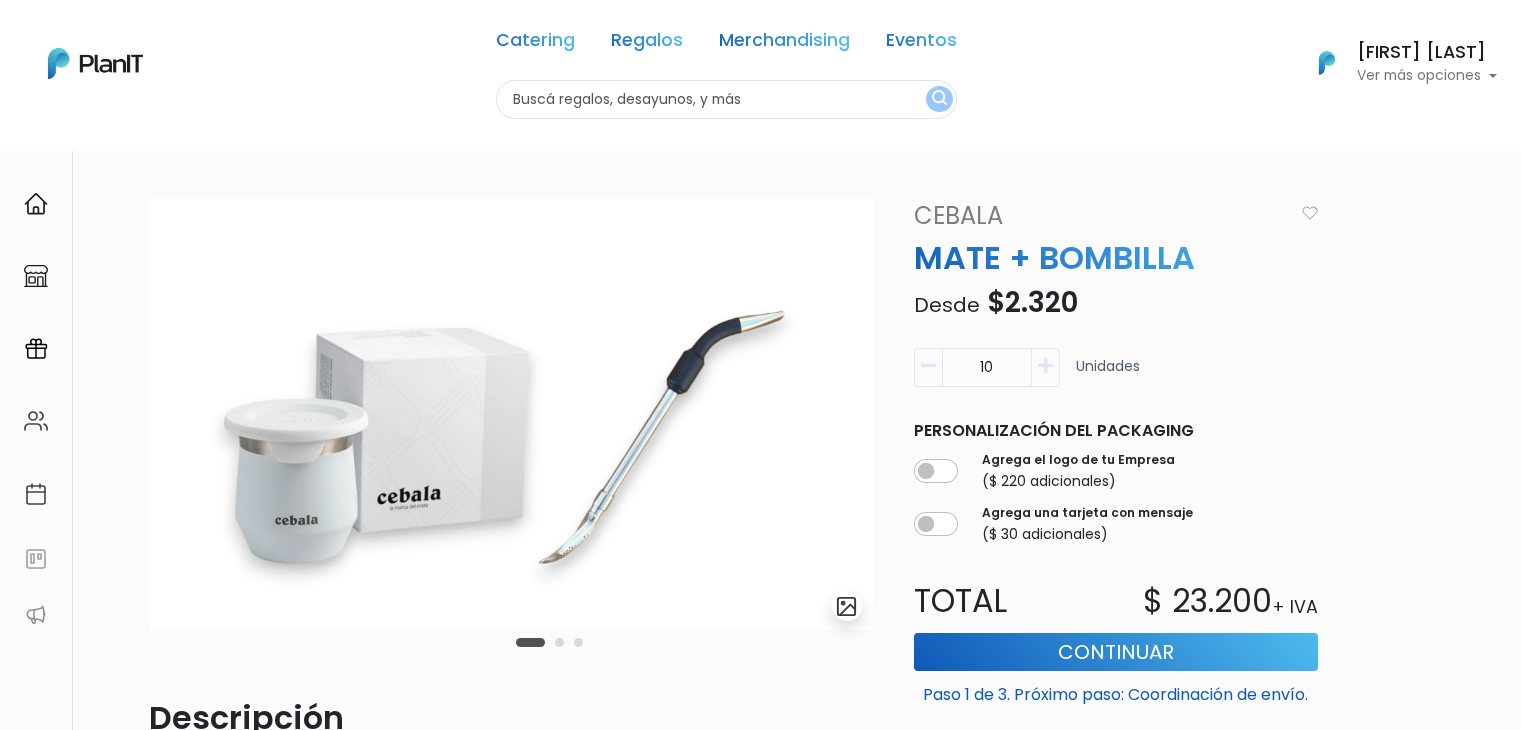 scroll, scrollTop: 0, scrollLeft: 0, axis: both 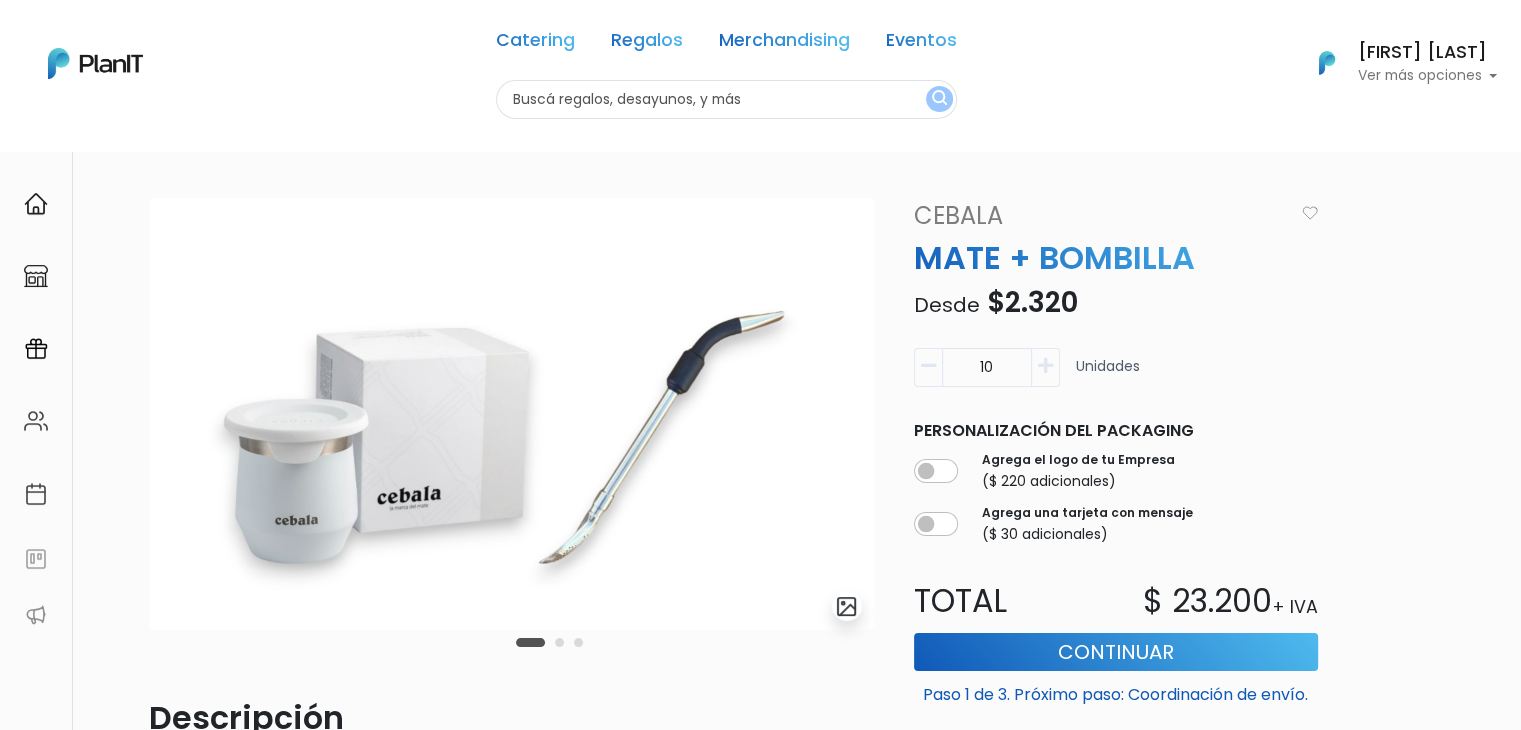 drag, startPoint x: 703, startPoint y: 469, endPoint x: 562, endPoint y: 641, distance: 222.40729 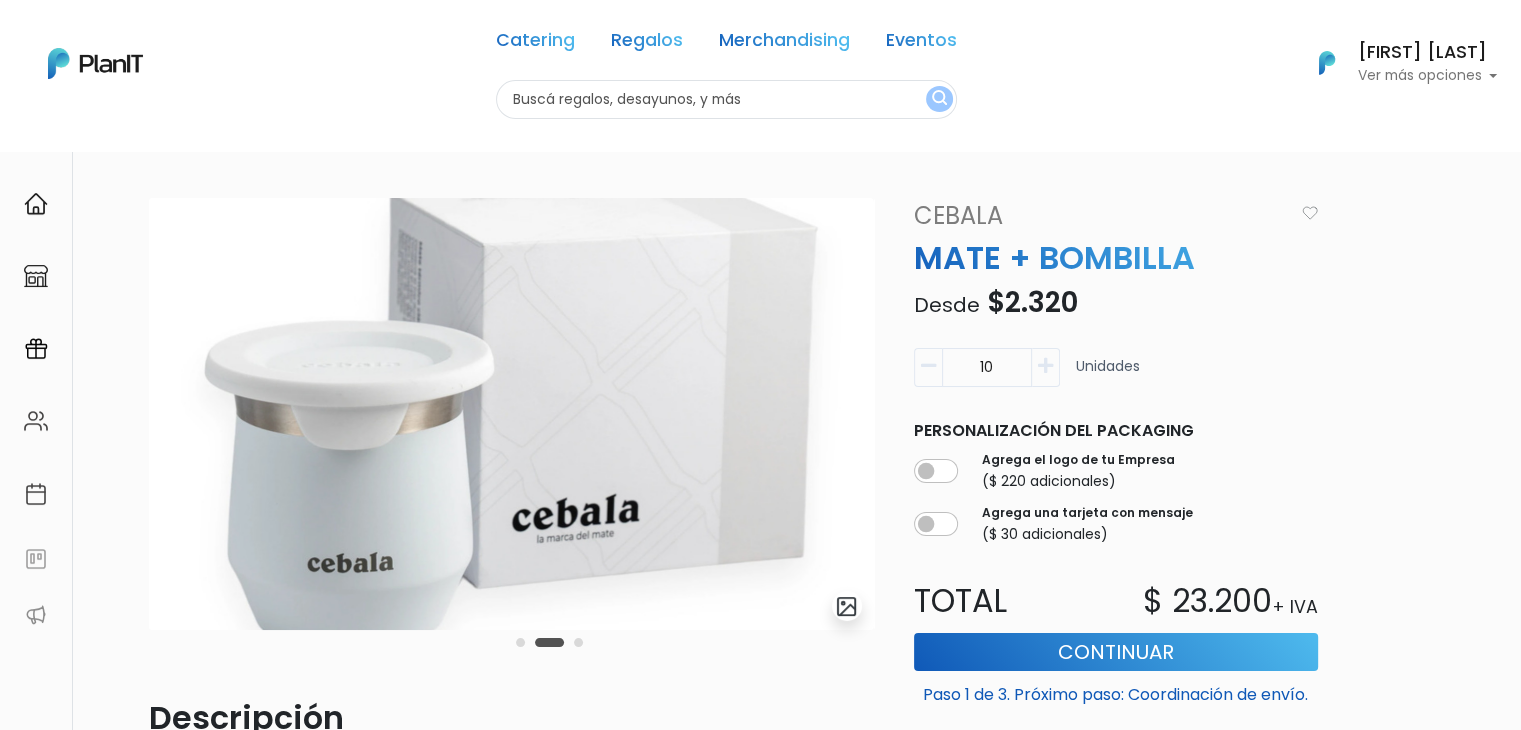 click at bounding box center [549, 642] 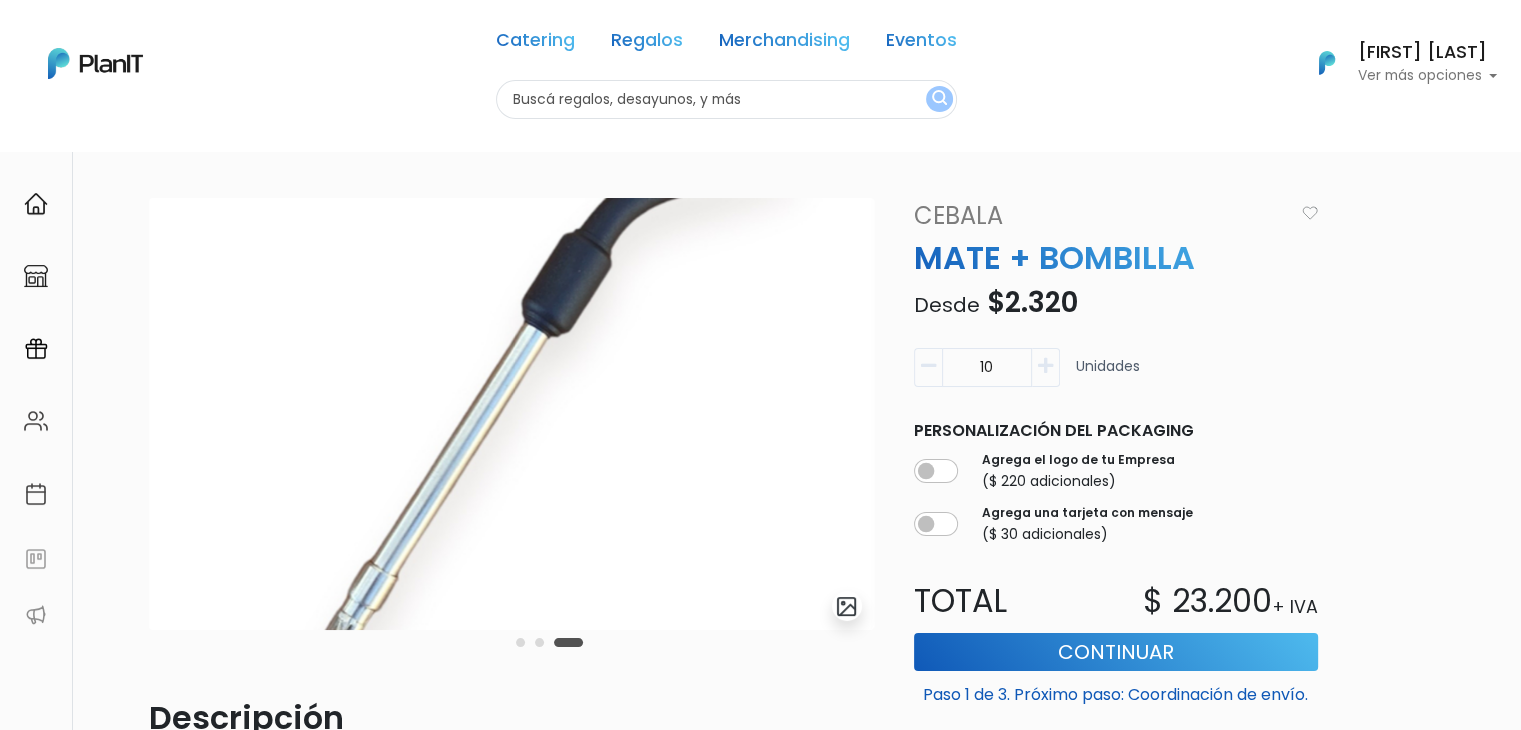 click at bounding box center (520, 642) 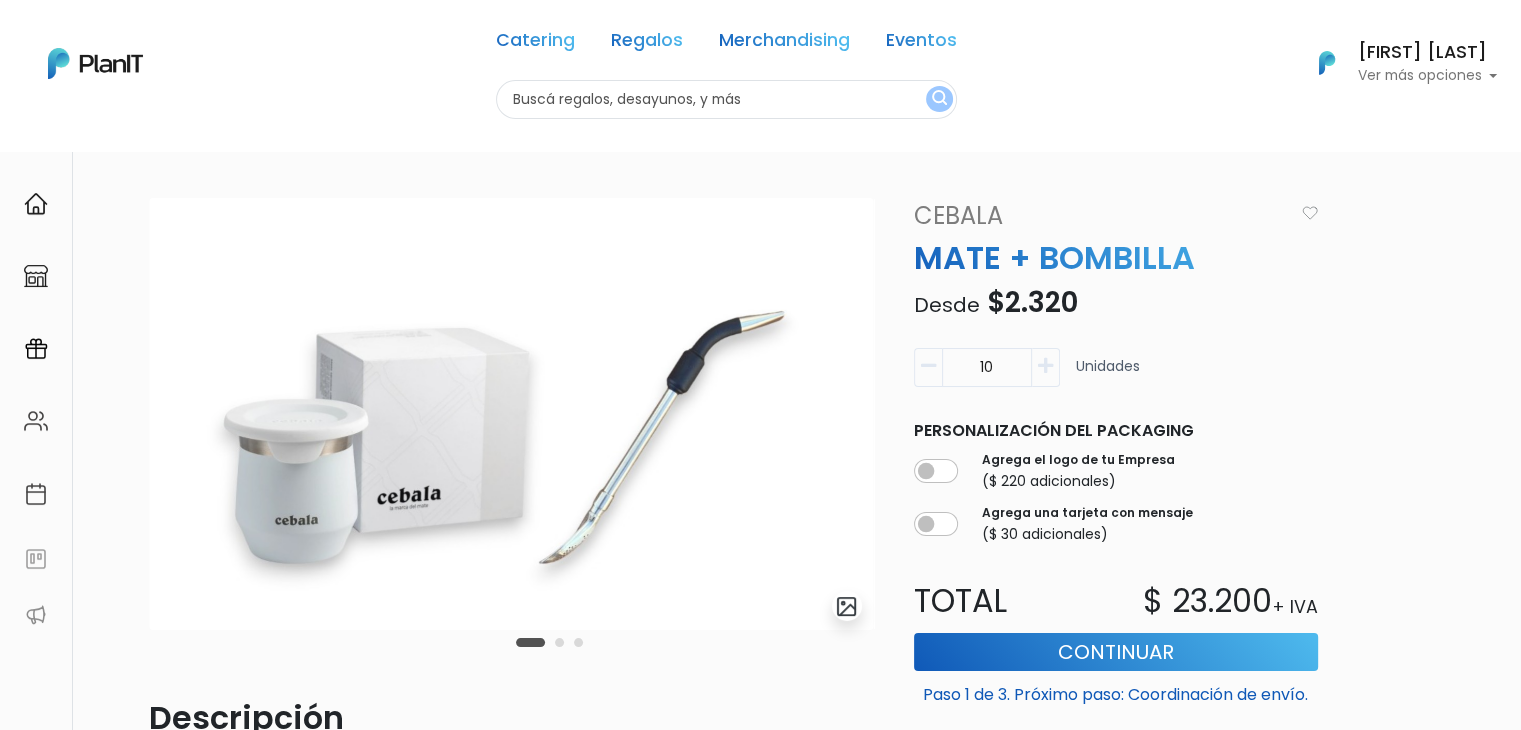 click at bounding box center [530, 642] 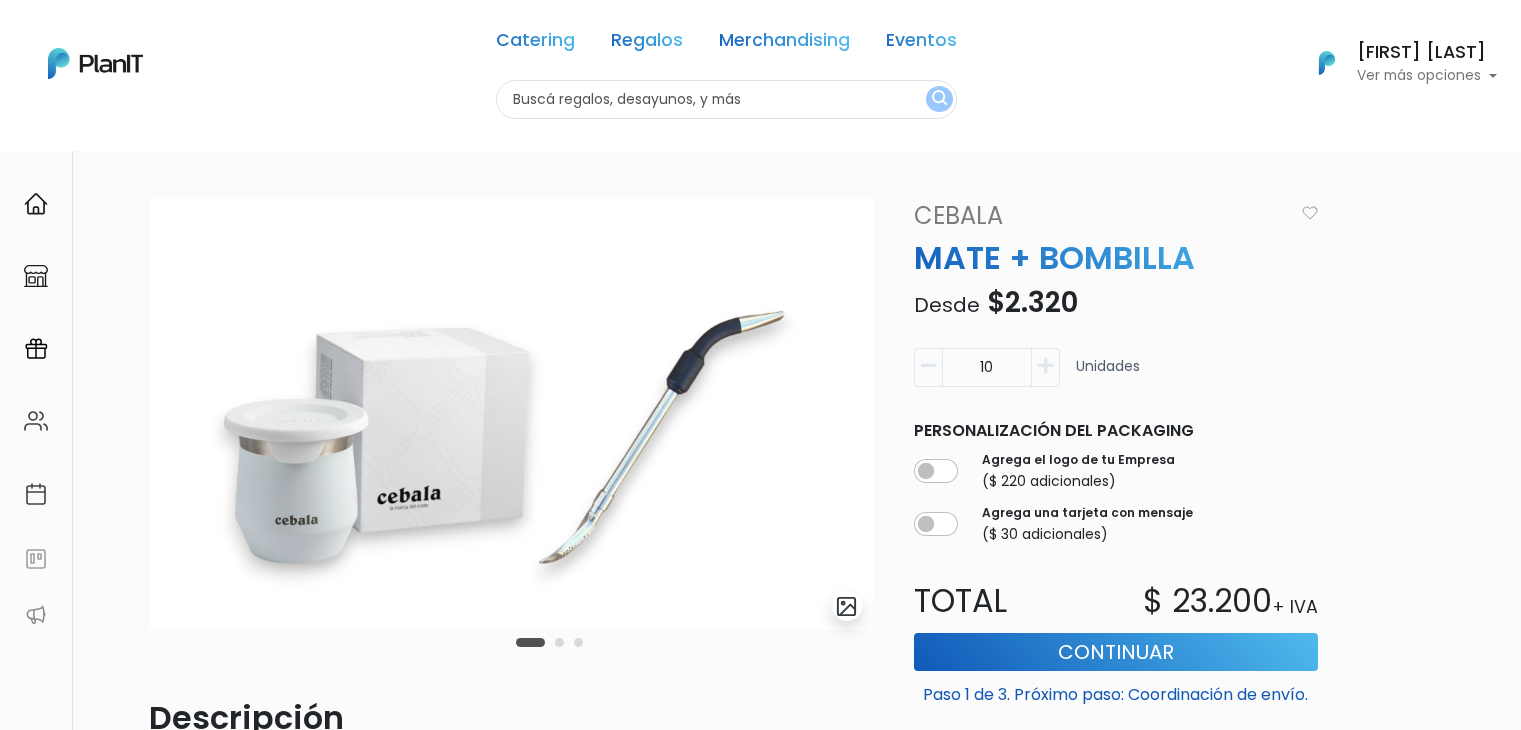 scroll, scrollTop: 0, scrollLeft: 0, axis: both 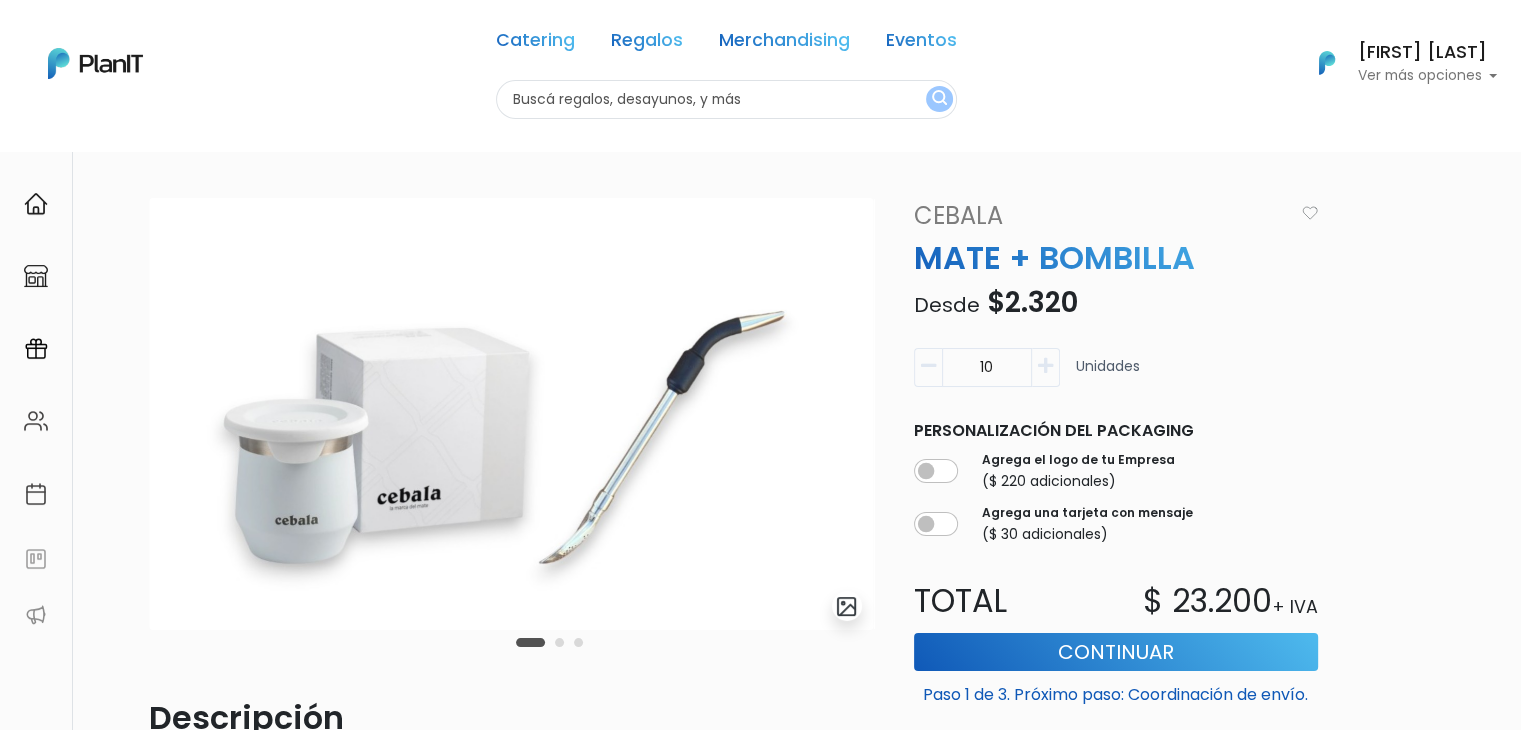 click at bounding box center [726, 99] 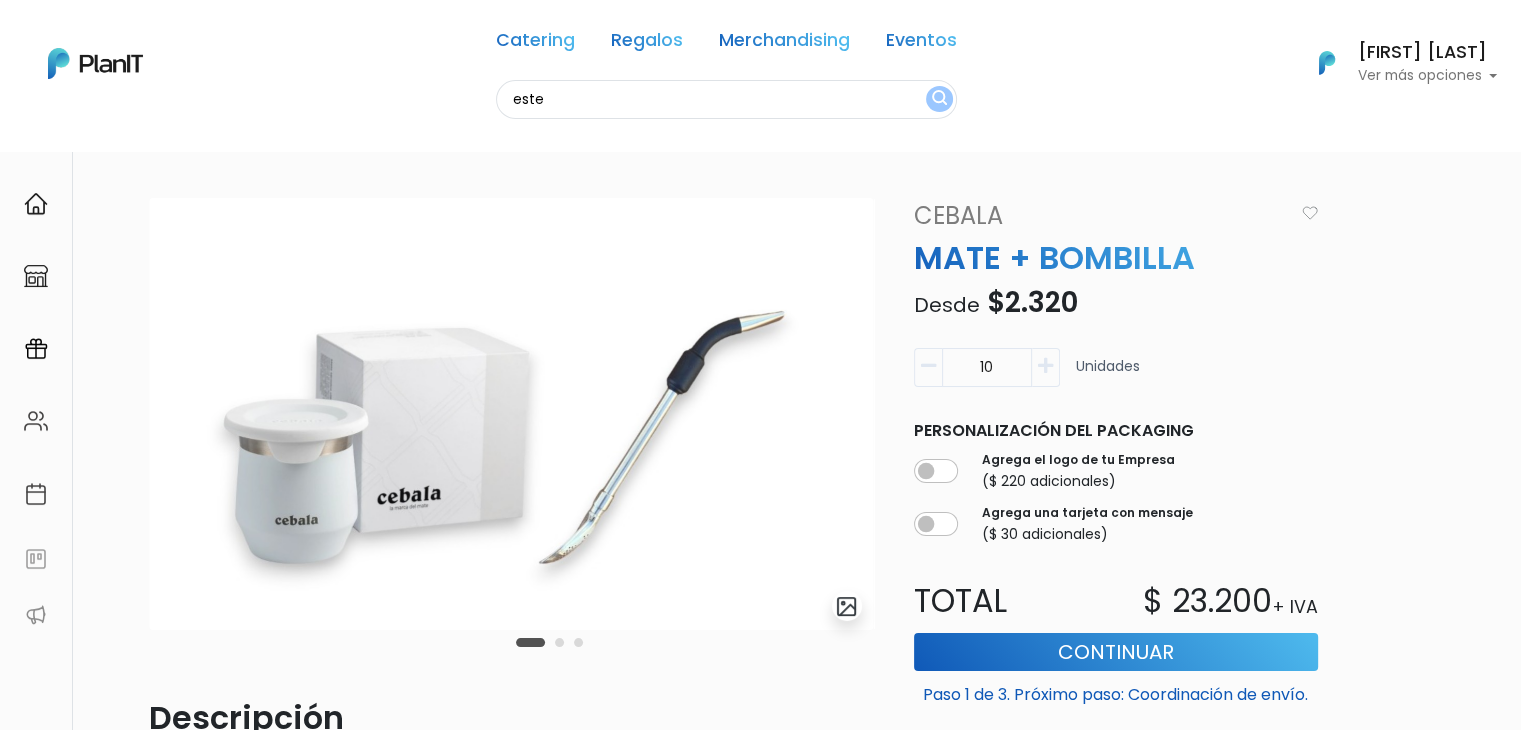 type on "este" 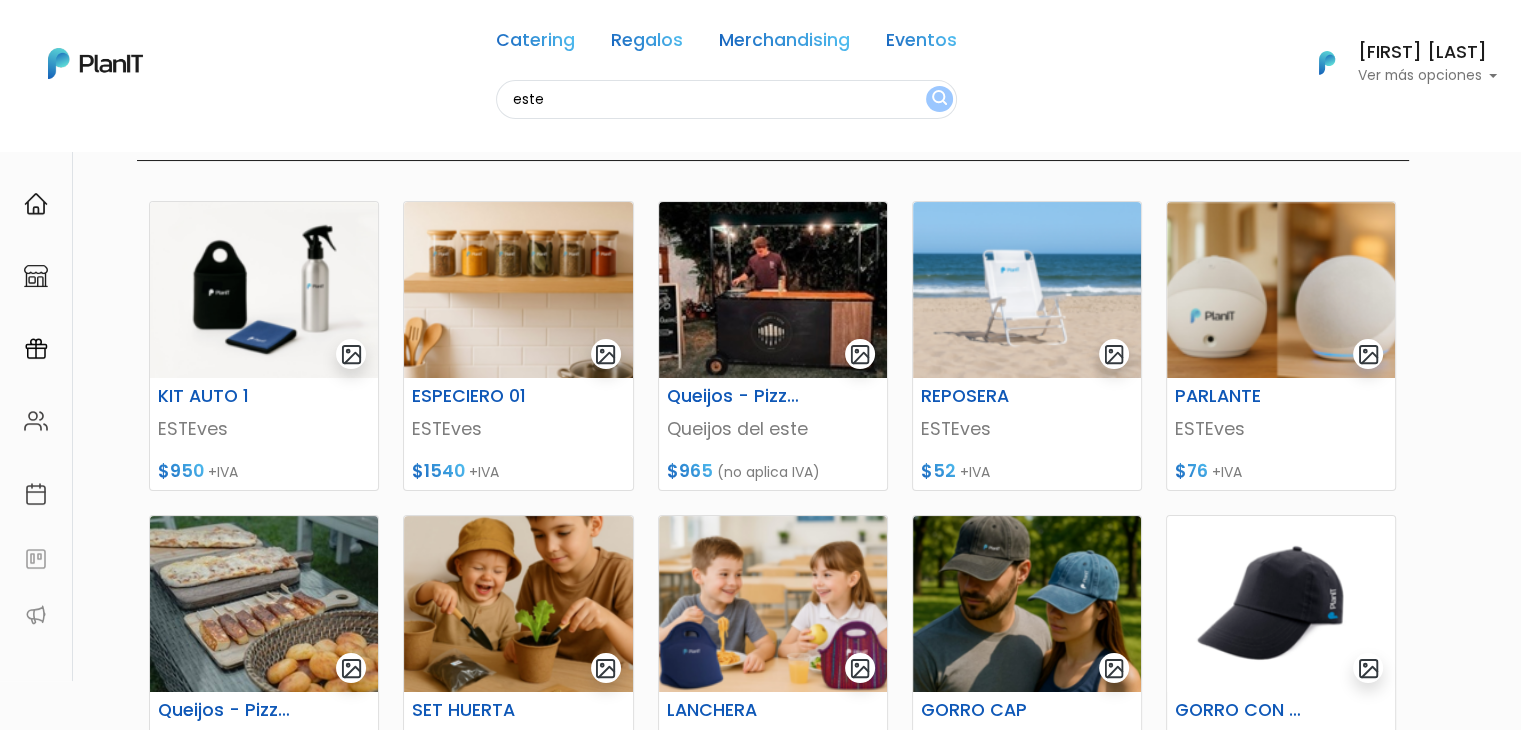 scroll, scrollTop: 0, scrollLeft: 0, axis: both 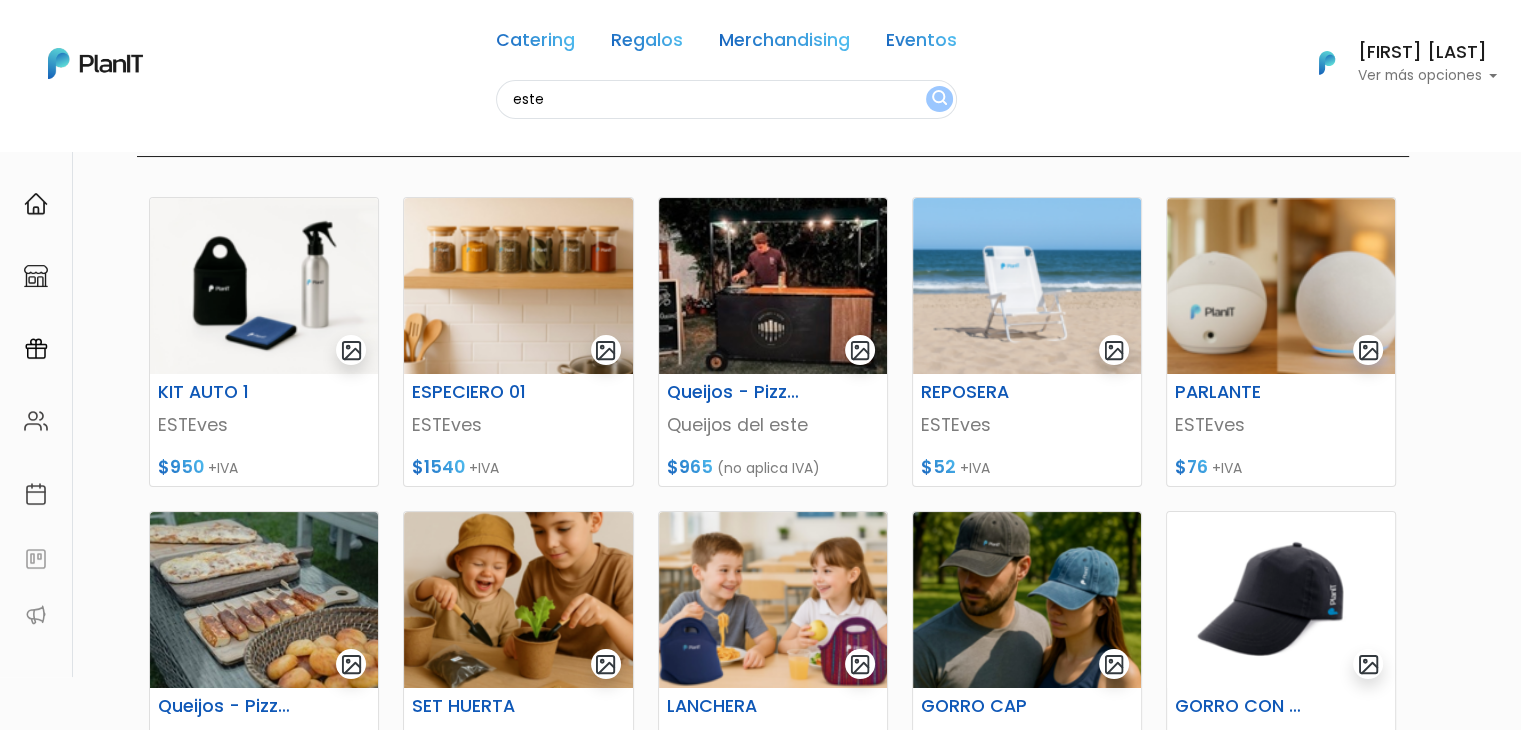 click on "Catering
Regalos
Merchandising
Eventos
este
Catering
Regalos
Merchandising
Eventos
Categoría
Presupuesto
Presupuesto Unitario
El precio promedio unitario es de [PRICE].
0 : [PRICE] 0 [PRICE] 0,[PRICE]
Mis Compras
Mi Lista
FAQs
Editar Información
Cerrar Sesión
[FIRST] [LAST]" at bounding box center [760, 161] 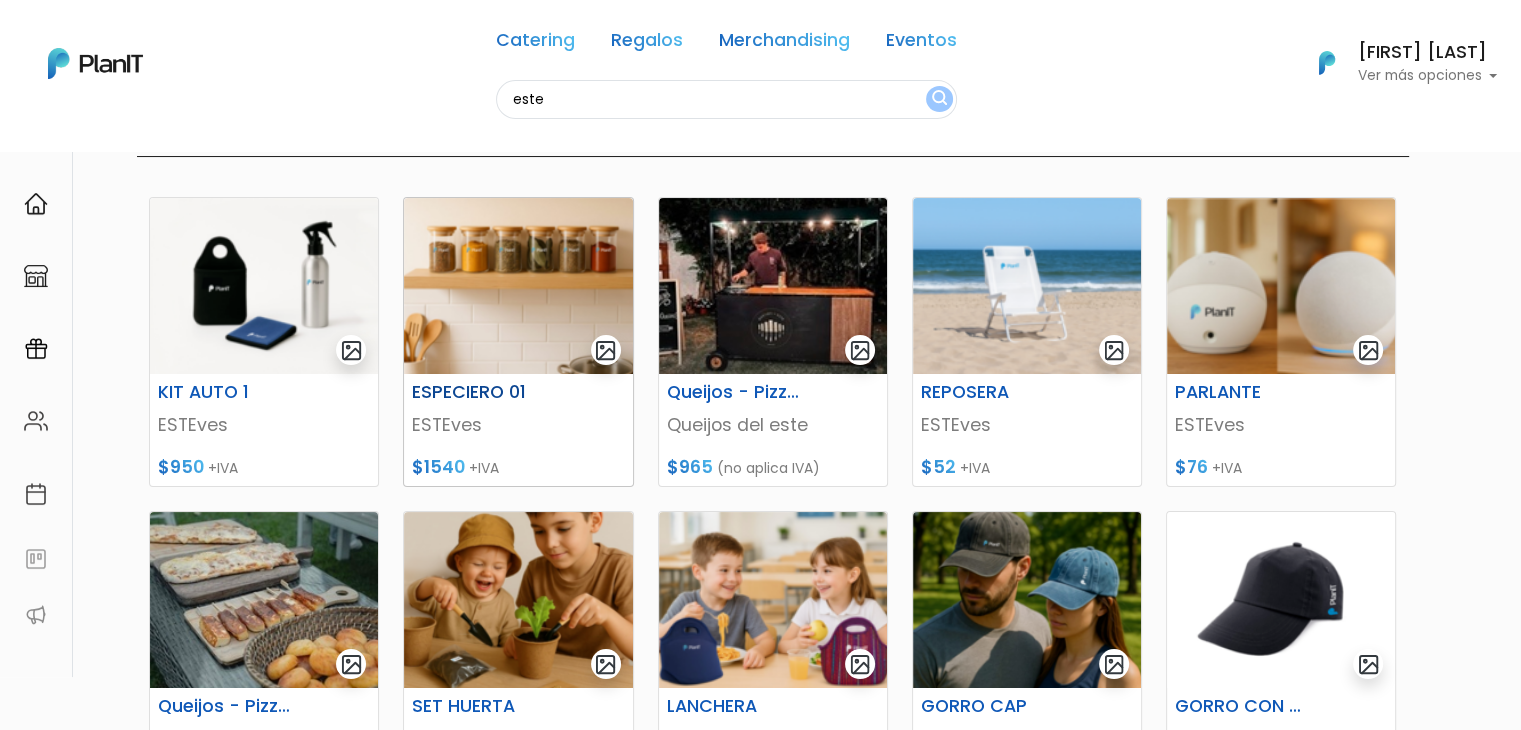 click at bounding box center [518, 286] 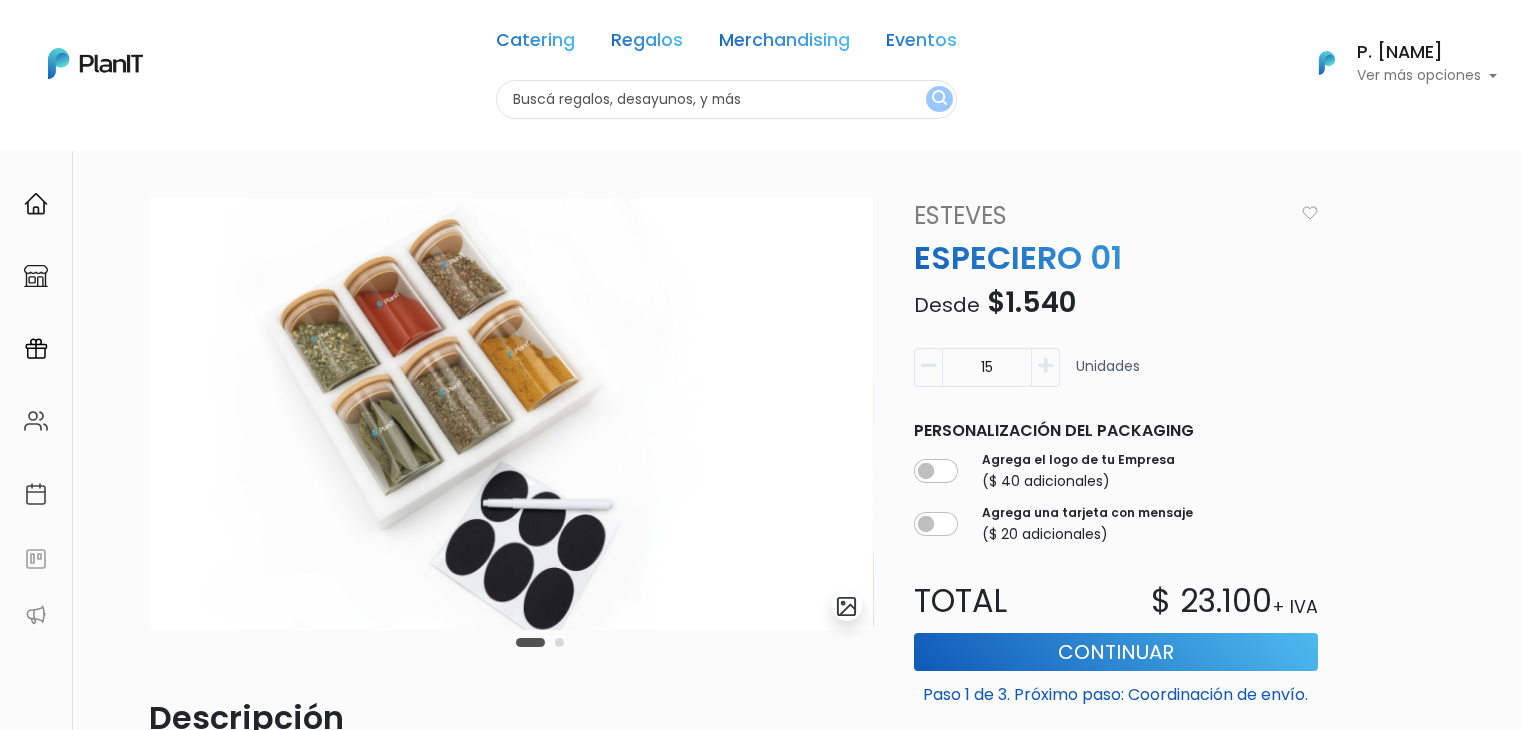 scroll, scrollTop: 0, scrollLeft: 0, axis: both 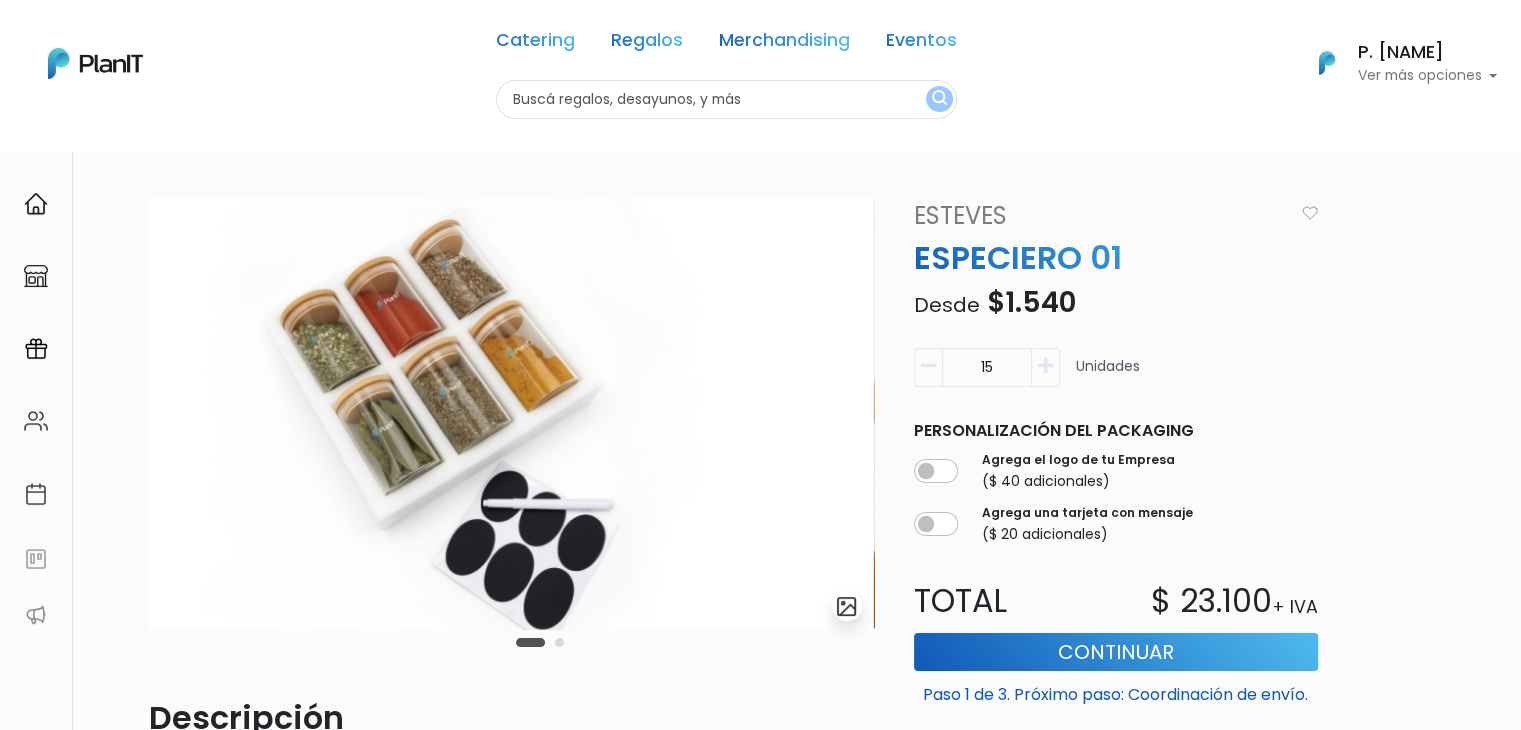 click on "ESTEves" at bounding box center [1098, 216] 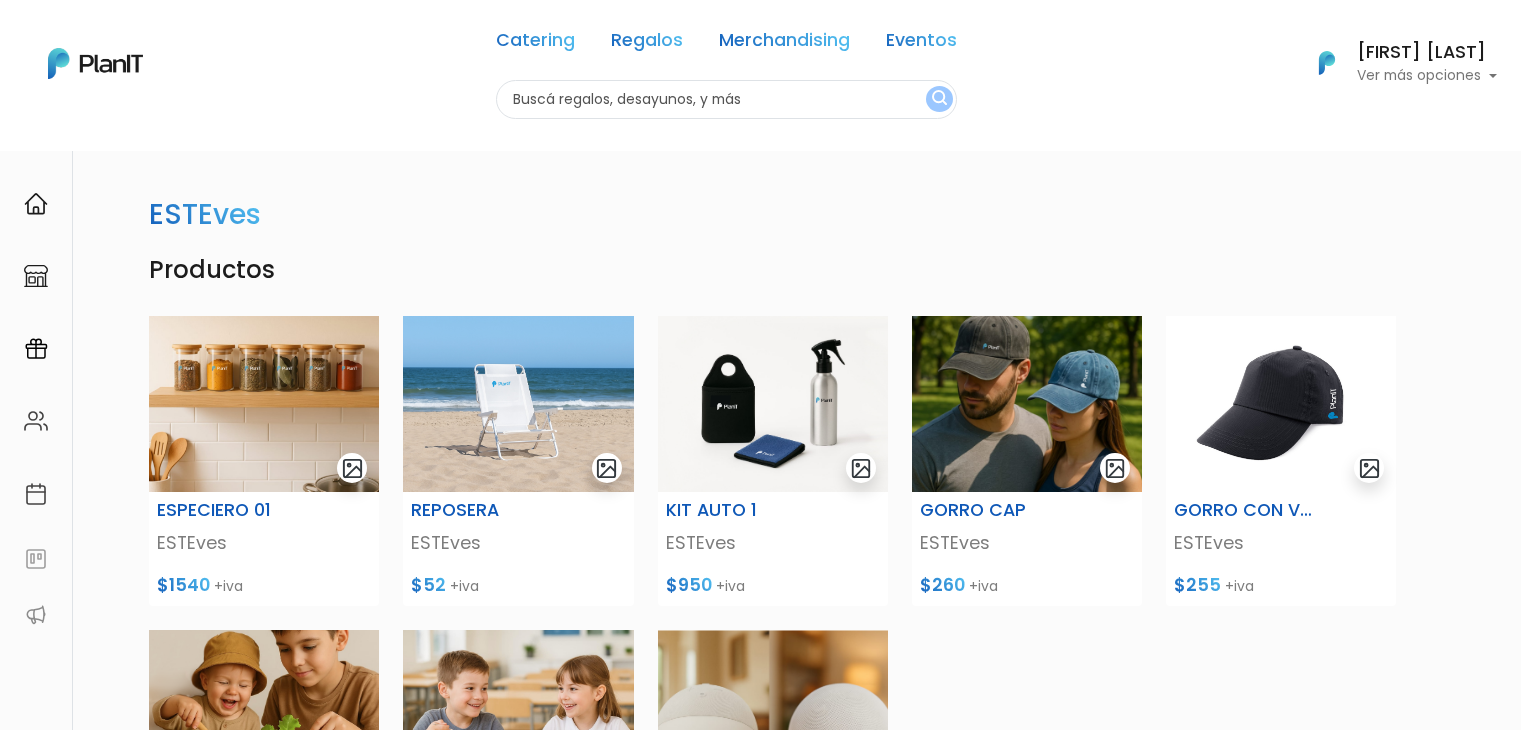 scroll, scrollTop: 0, scrollLeft: 0, axis: both 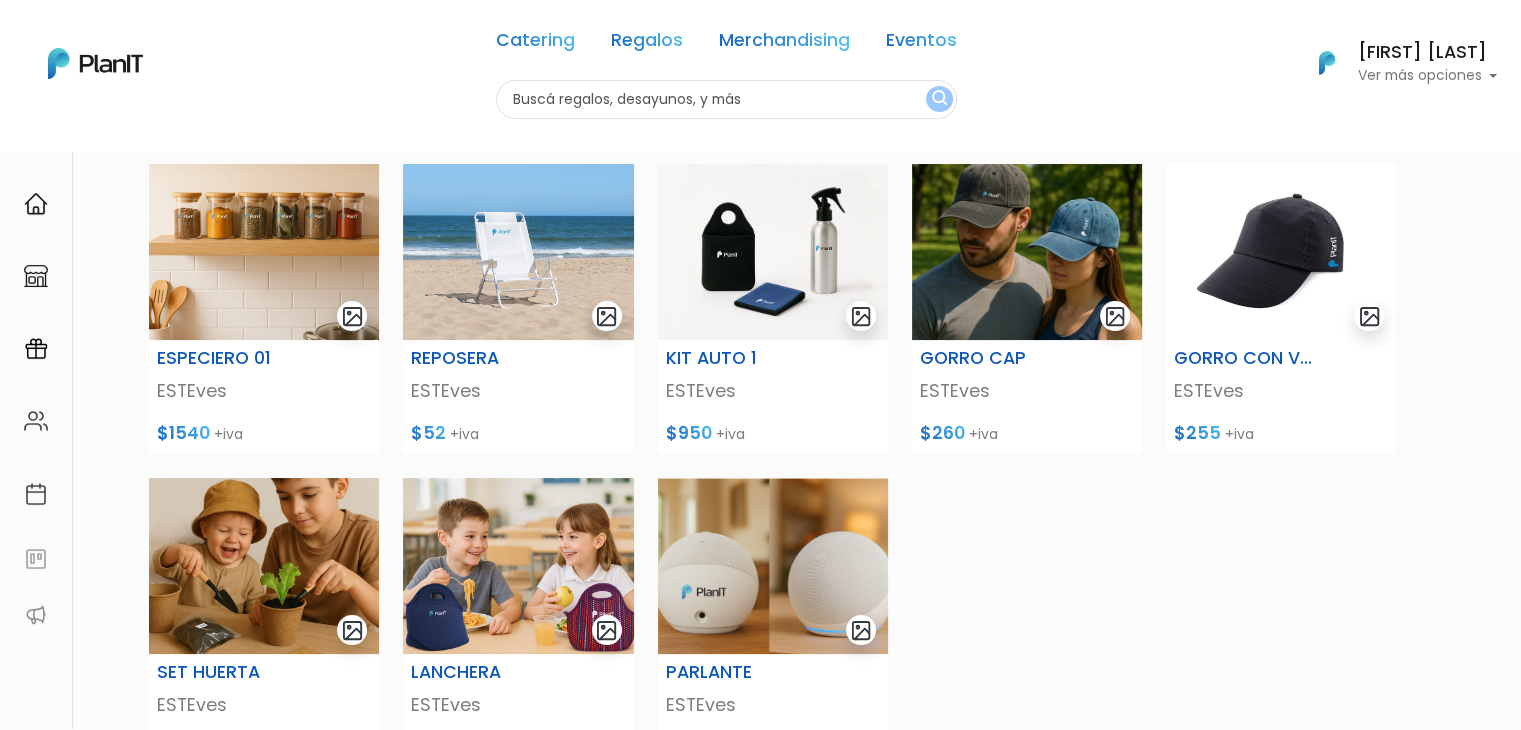 drag, startPoint x: 1535, startPoint y: 189, endPoint x: 1530, endPoint y: 273, distance: 84.14868 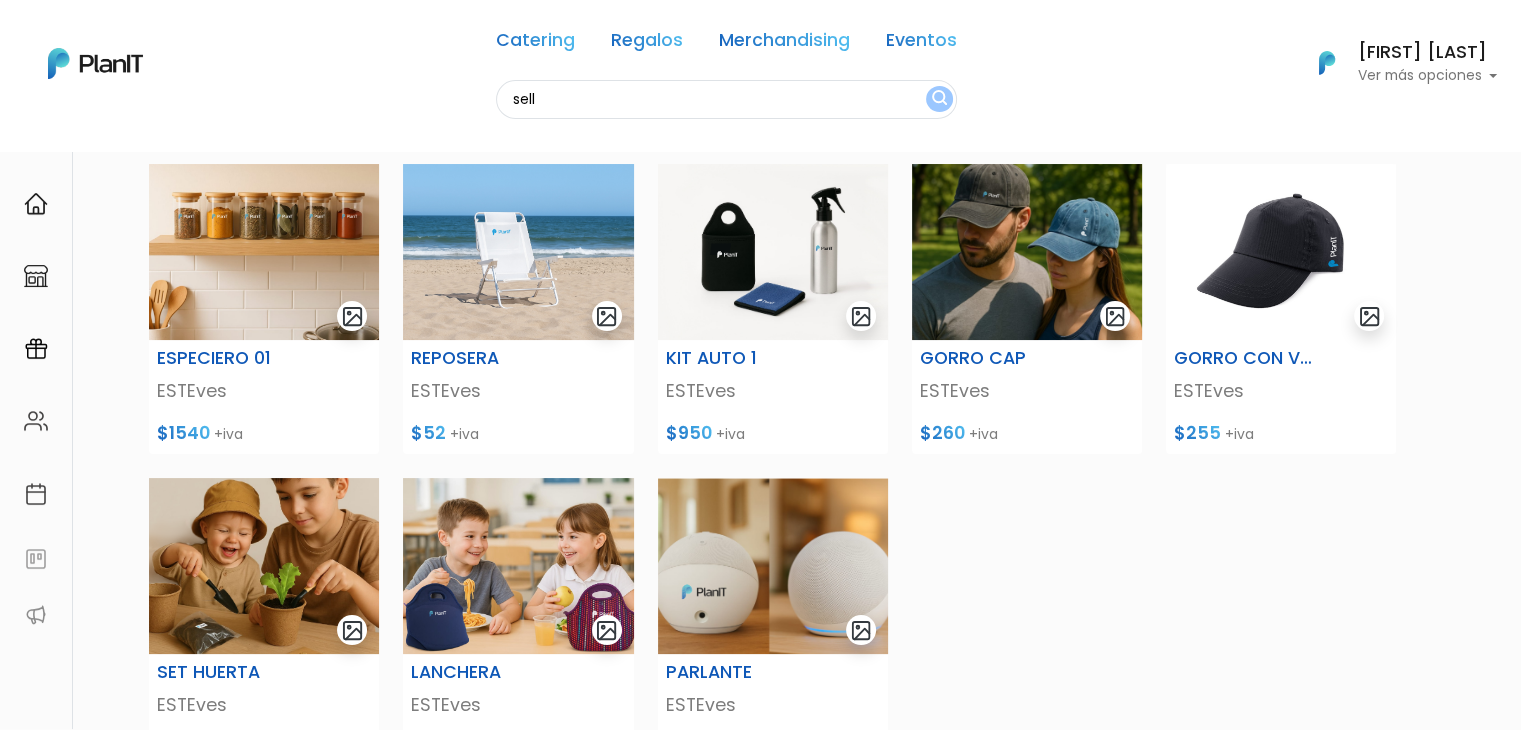 type on "sell" 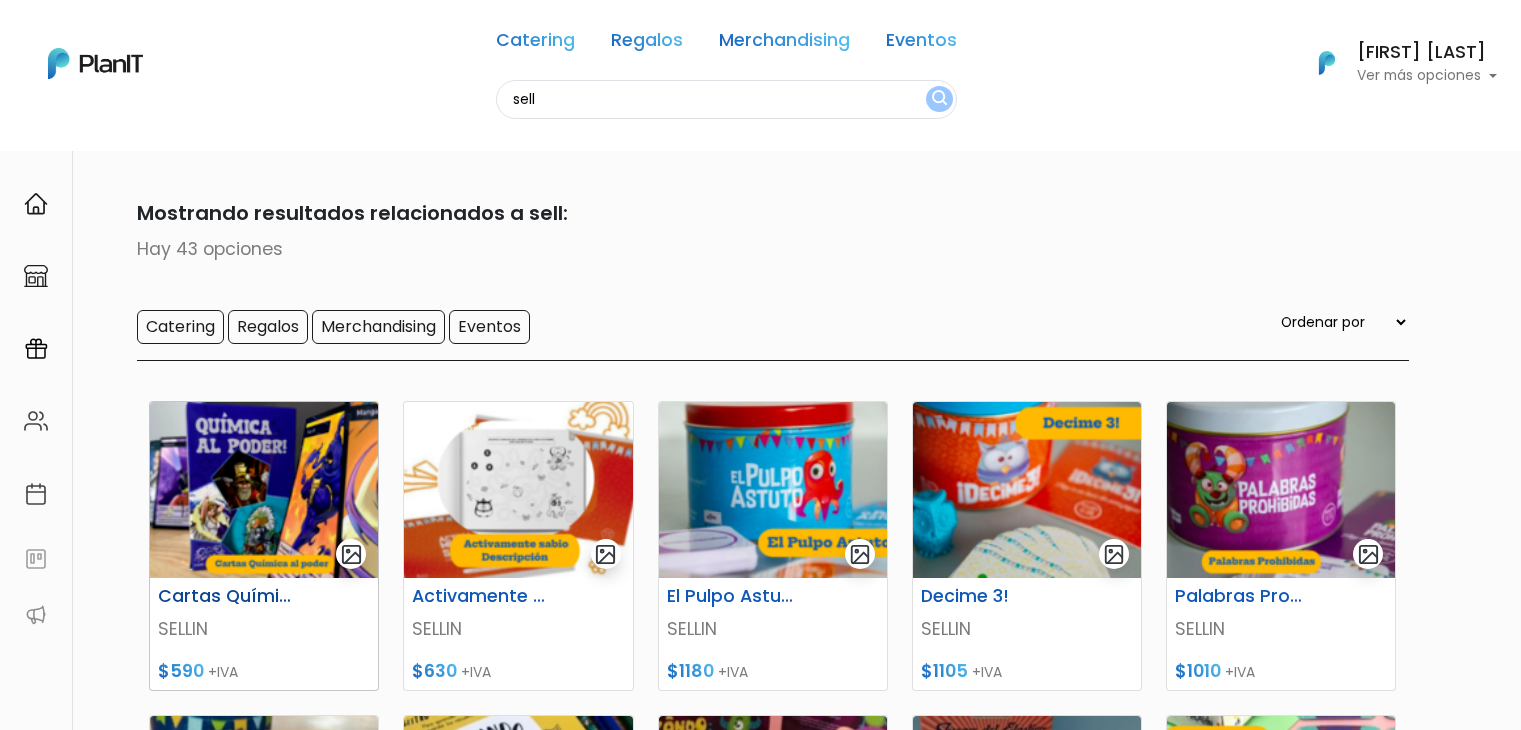 scroll, scrollTop: 0, scrollLeft: 0, axis: both 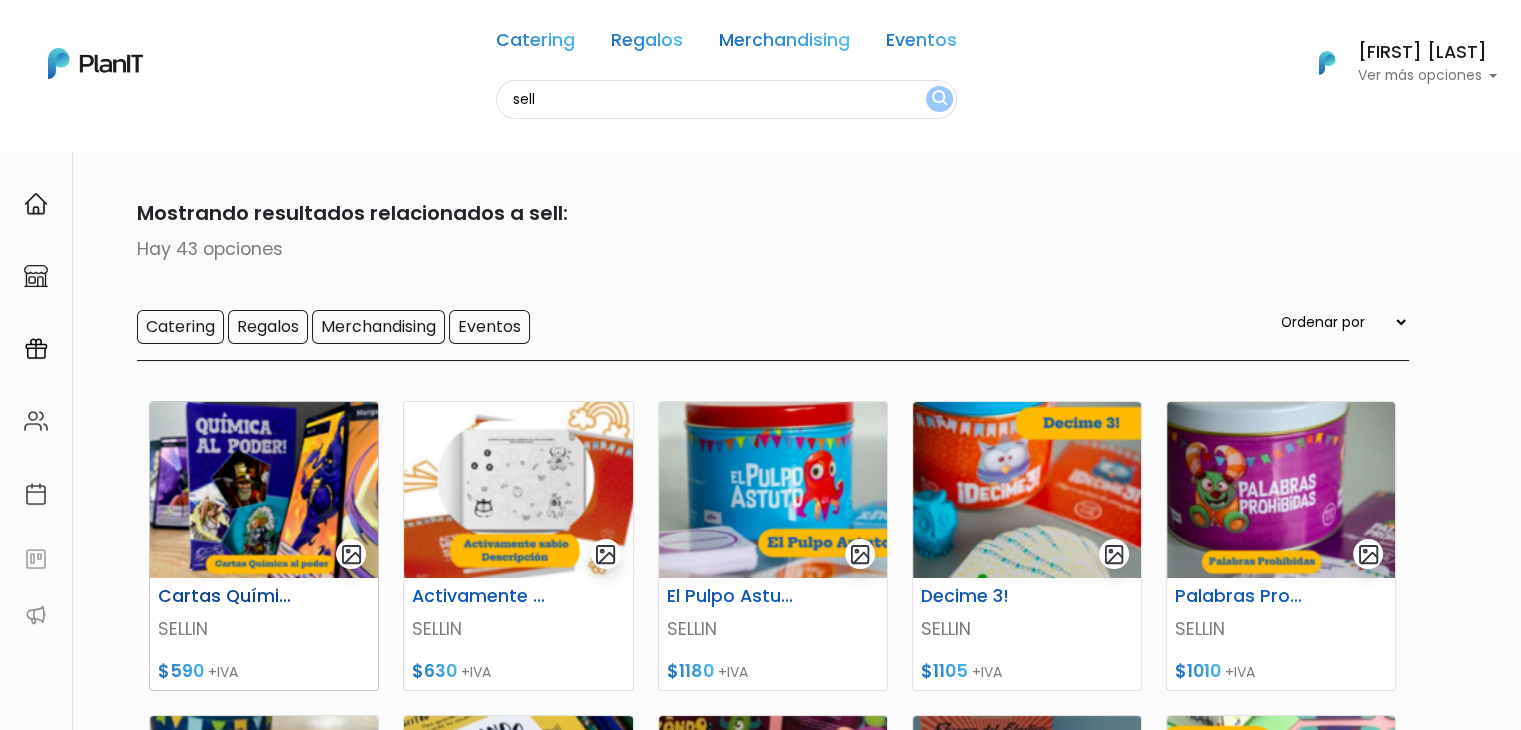 click at bounding box center [264, 490] 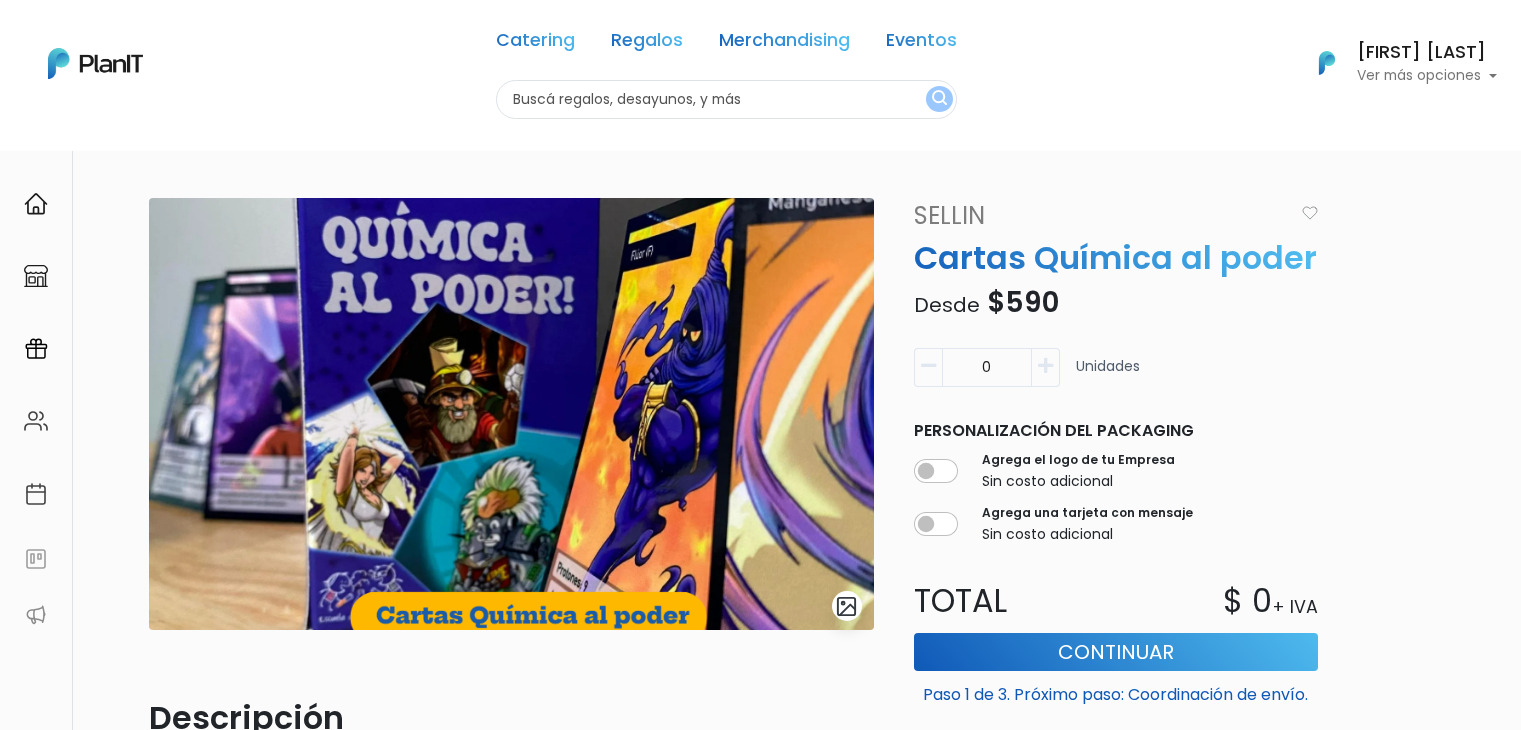 scroll, scrollTop: 0, scrollLeft: 0, axis: both 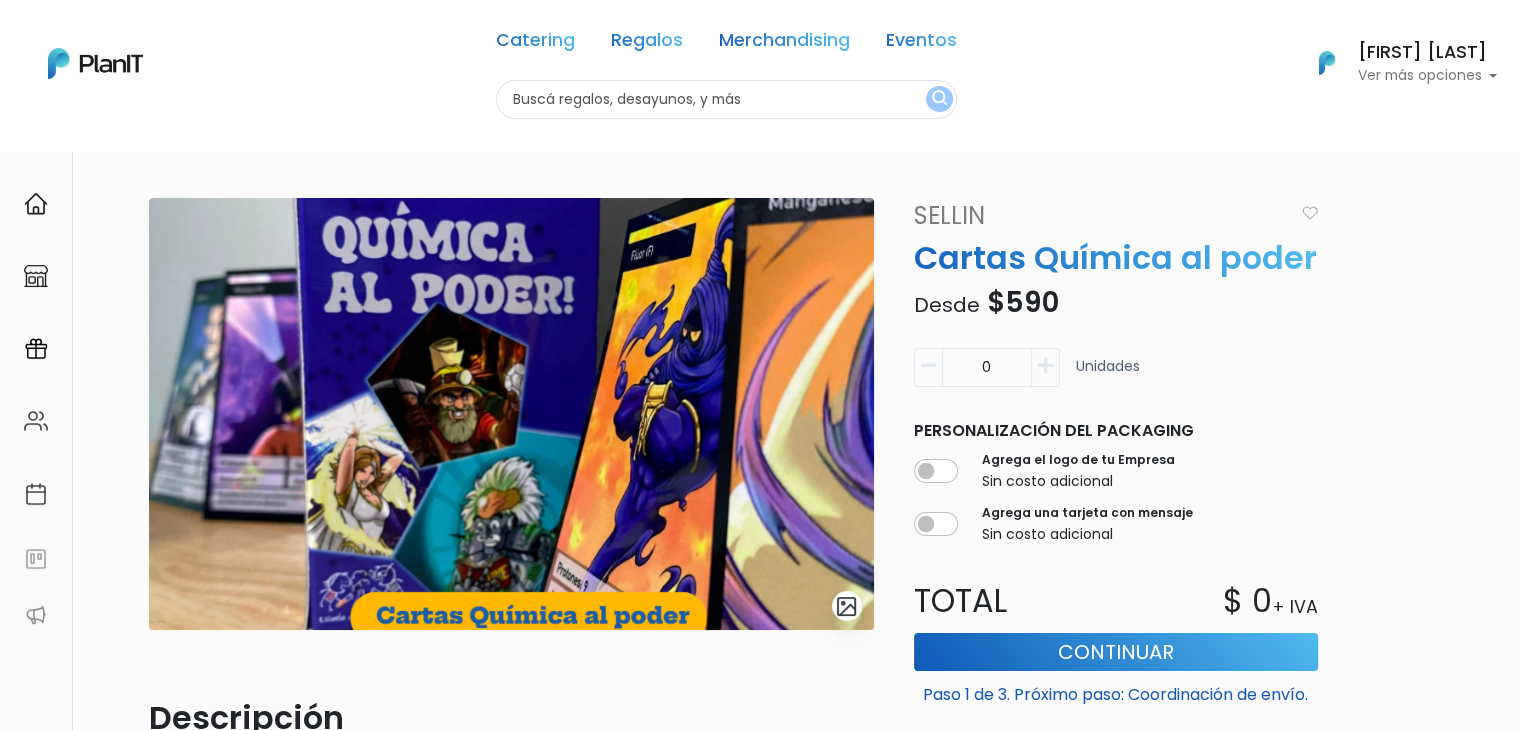 click on "SELLIN" at bounding box center (1098, 216) 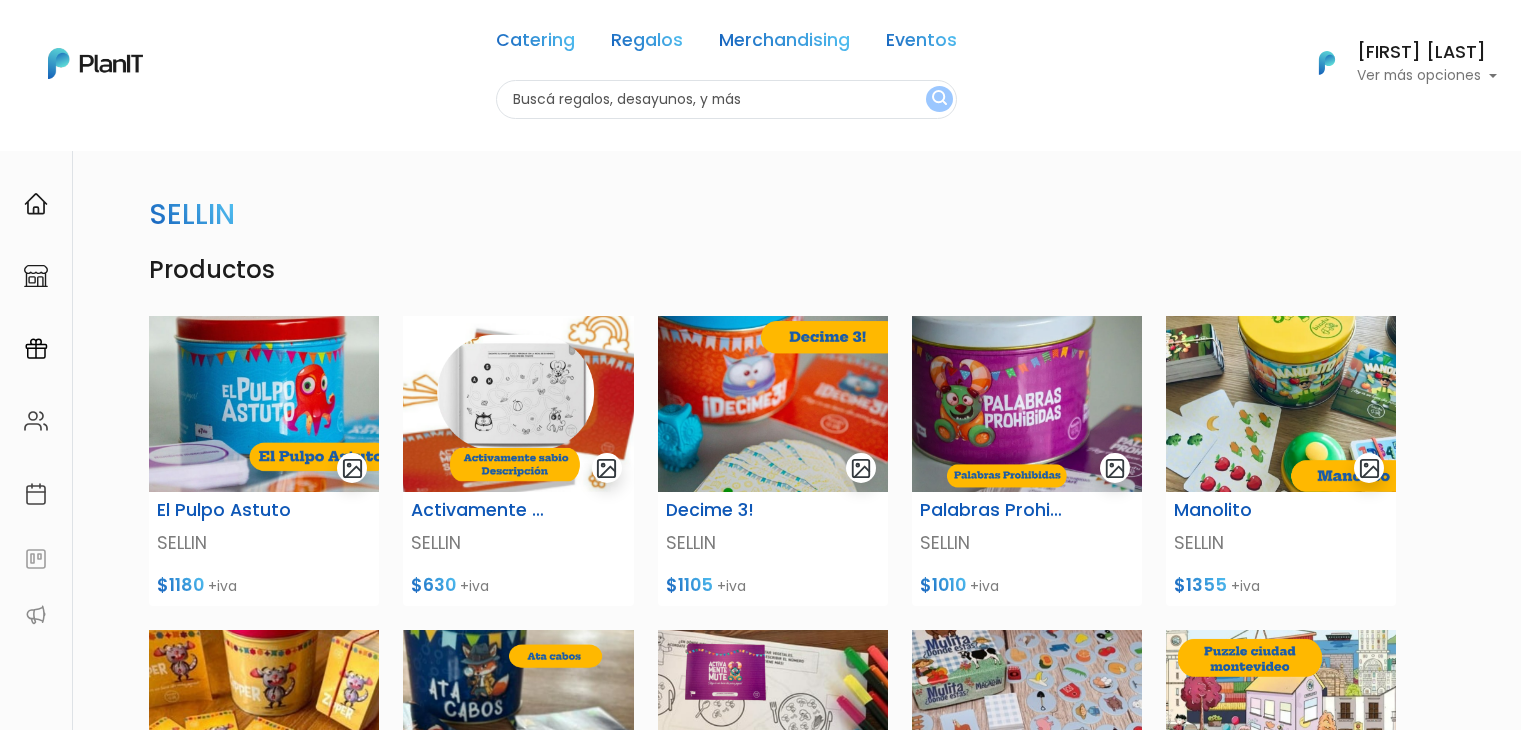 scroll, scrollTop: 0, scrollLeft: 0, axis: both 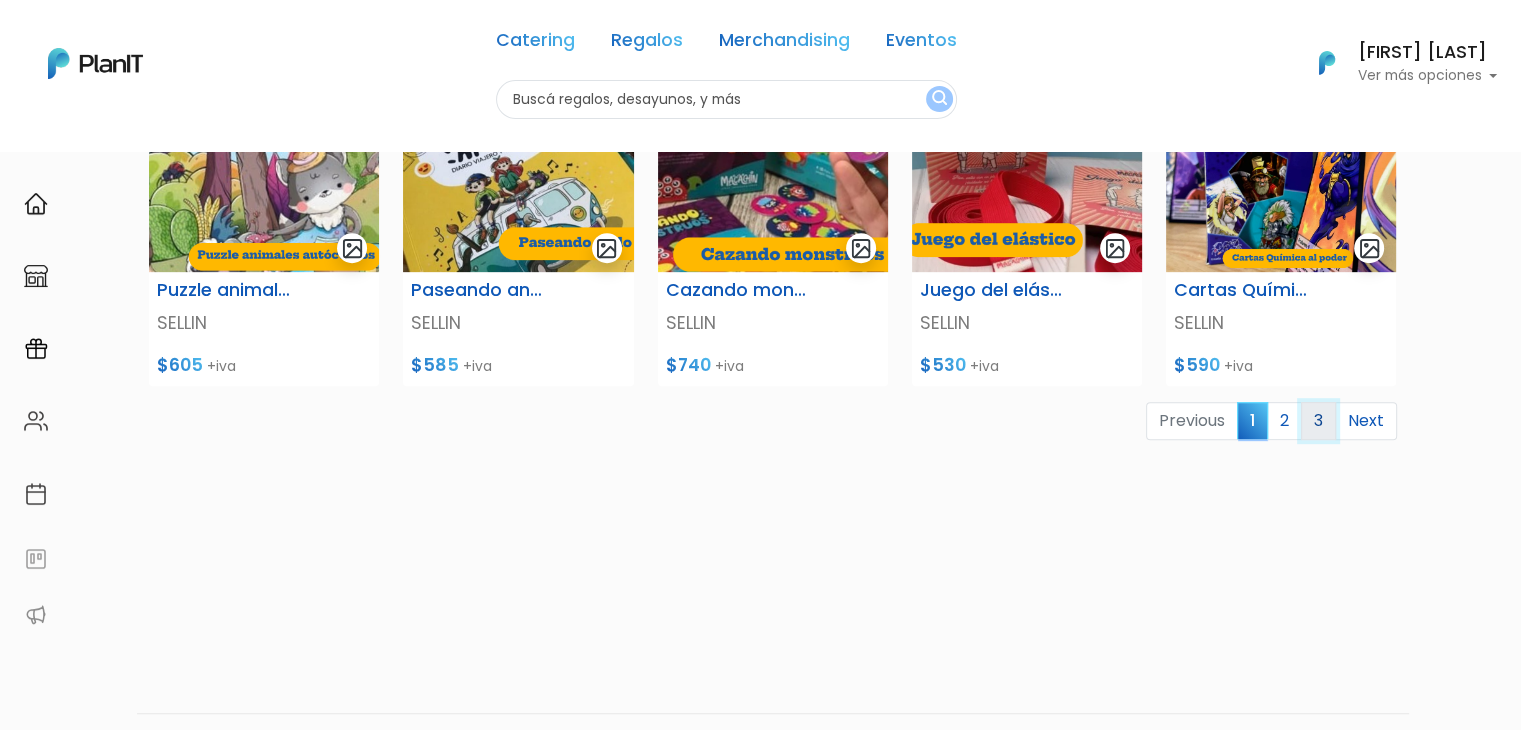 click on "3" at bounding box center [1318, 421] 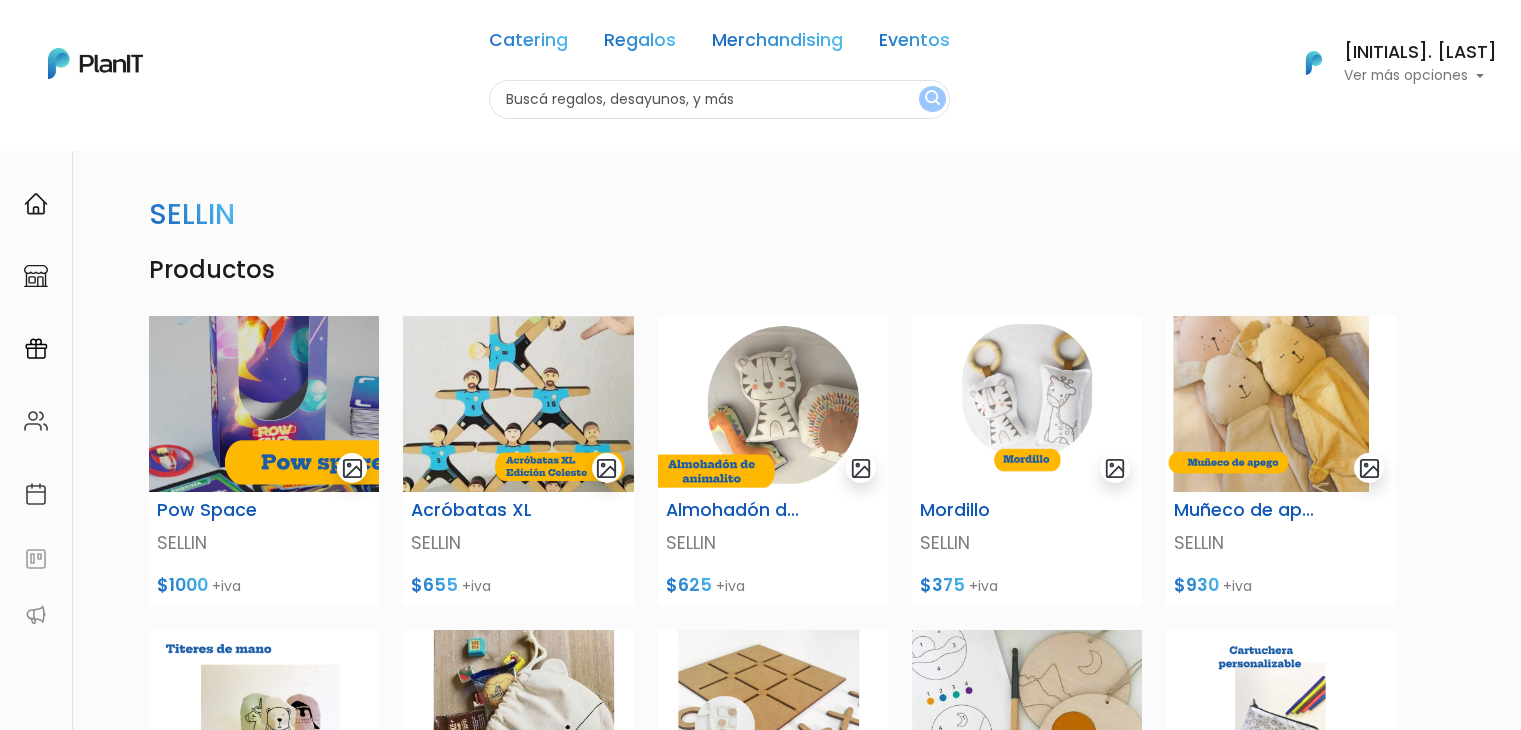 scroll, scrollTop: 0, scrollLeft: 0, axis: both 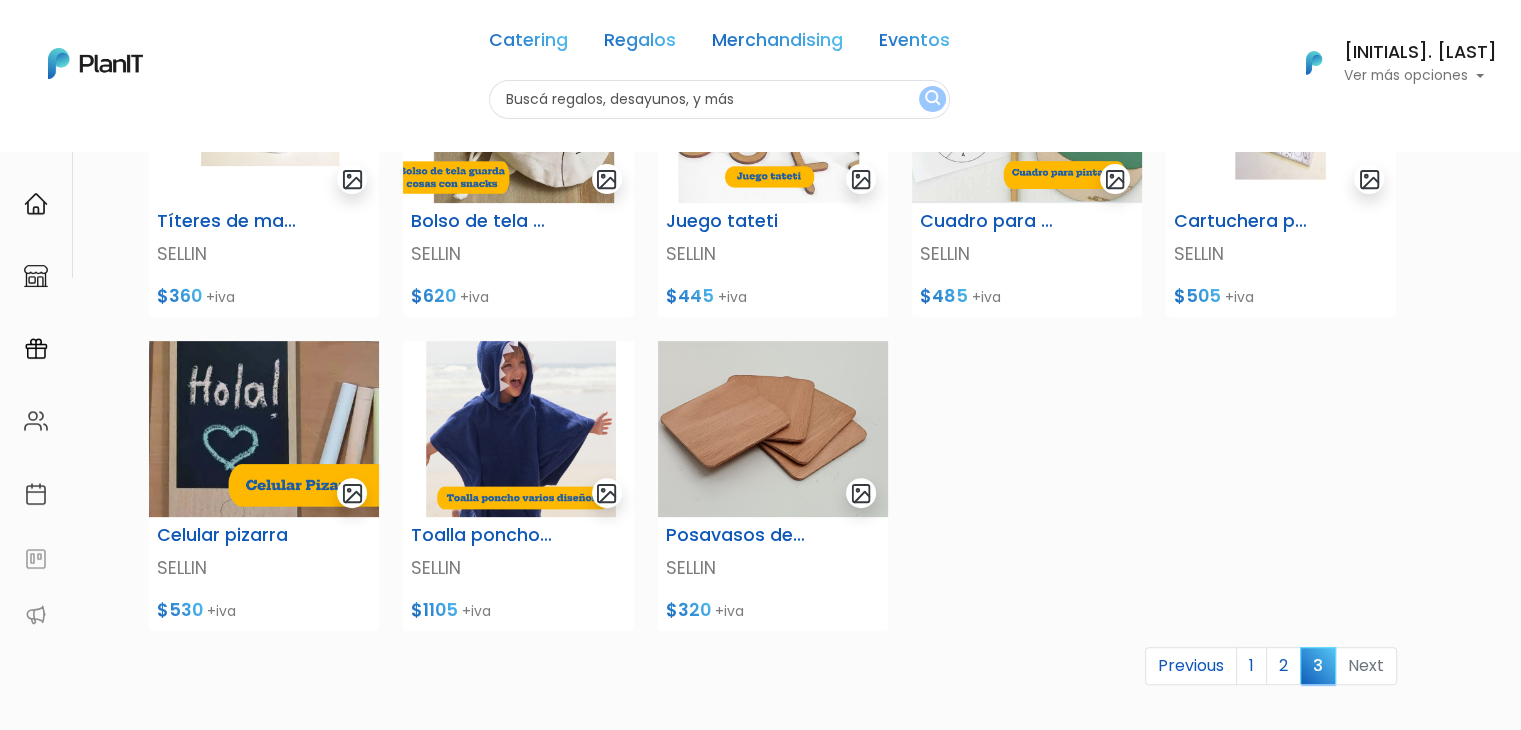 drag, startPoint x: 1531, startPoint y: 120, endPoint x: 1535, endPoint y: 376, distance: 256.03125 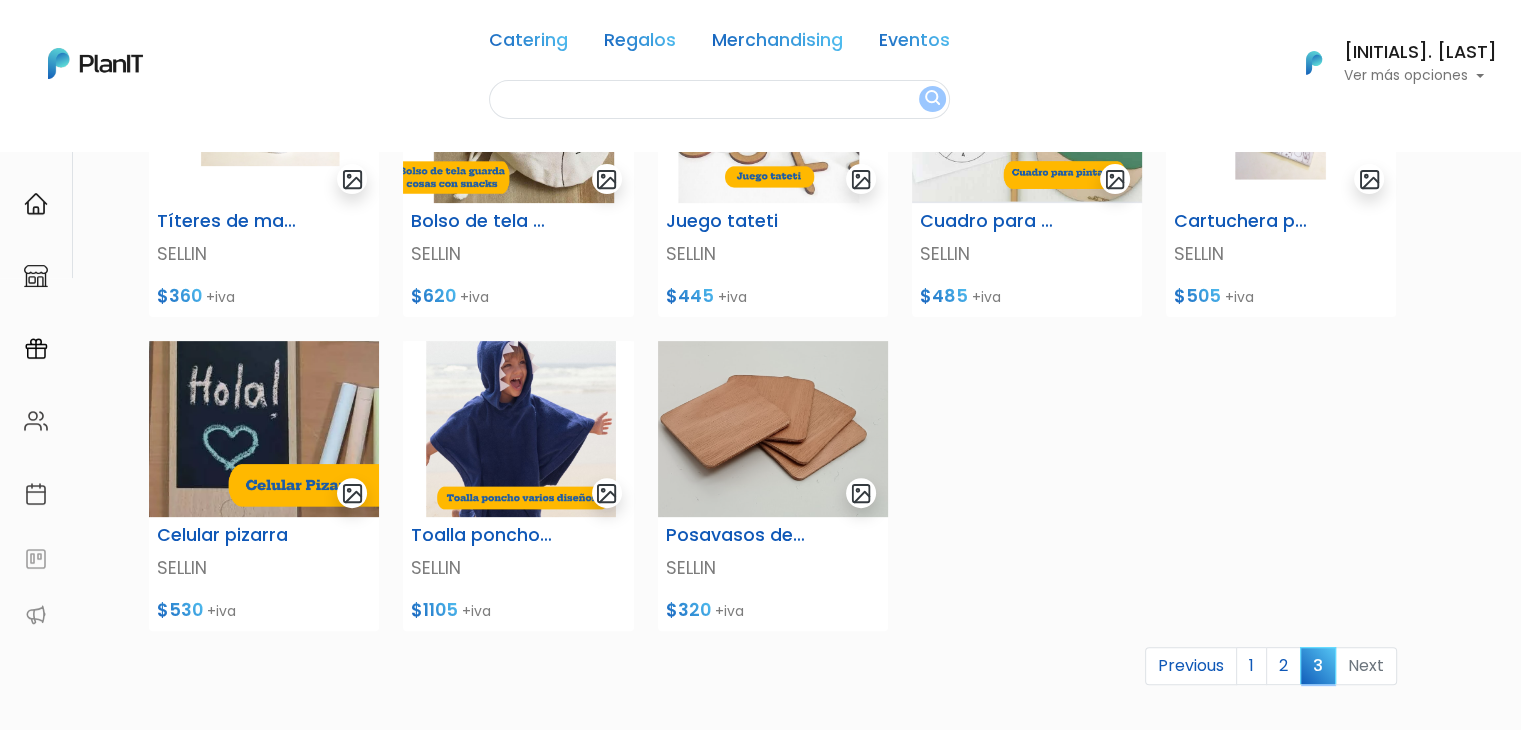 click at bounding box center [719, 99] 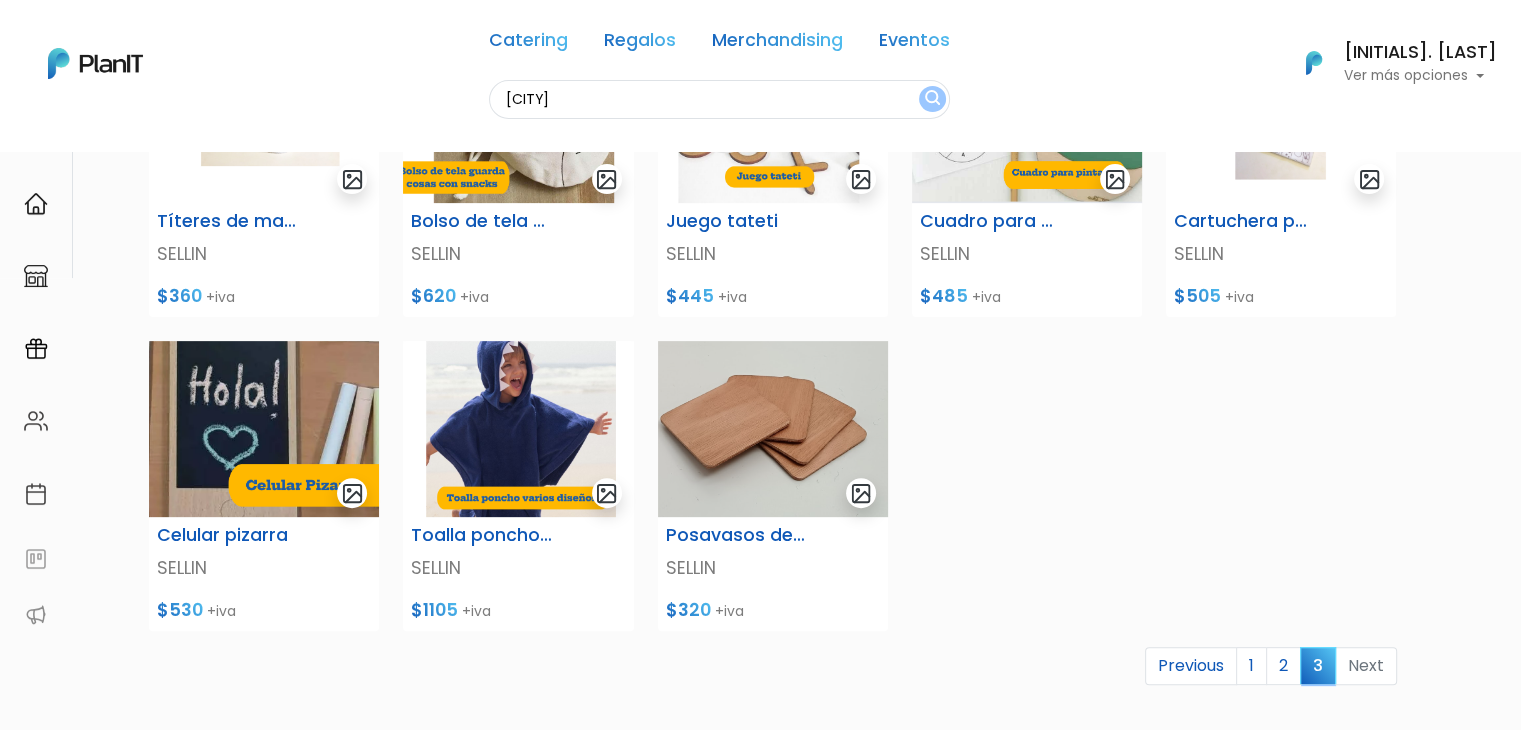 type on "matera" 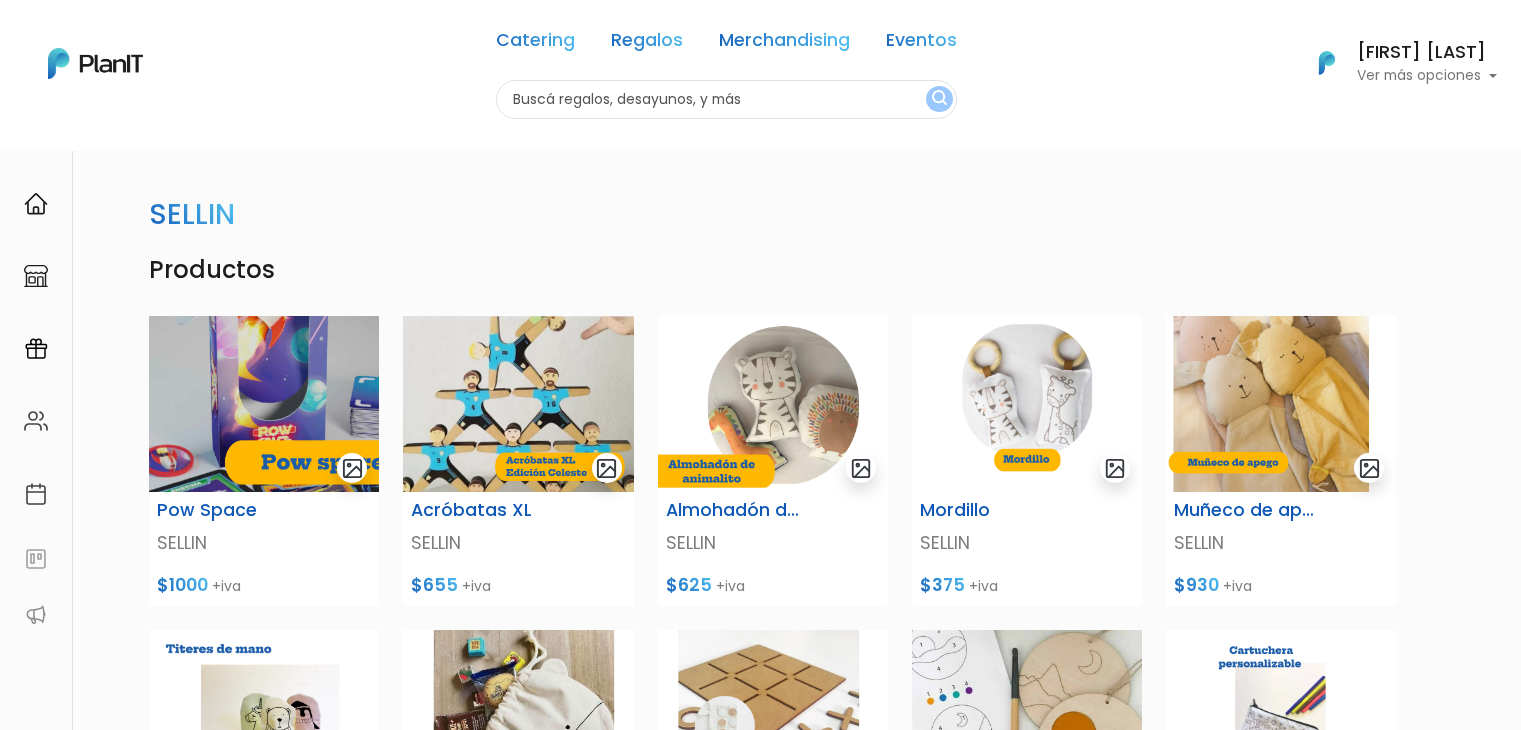 scroll, scrollTop: 603, scrollLeft: 0, axis: vertical 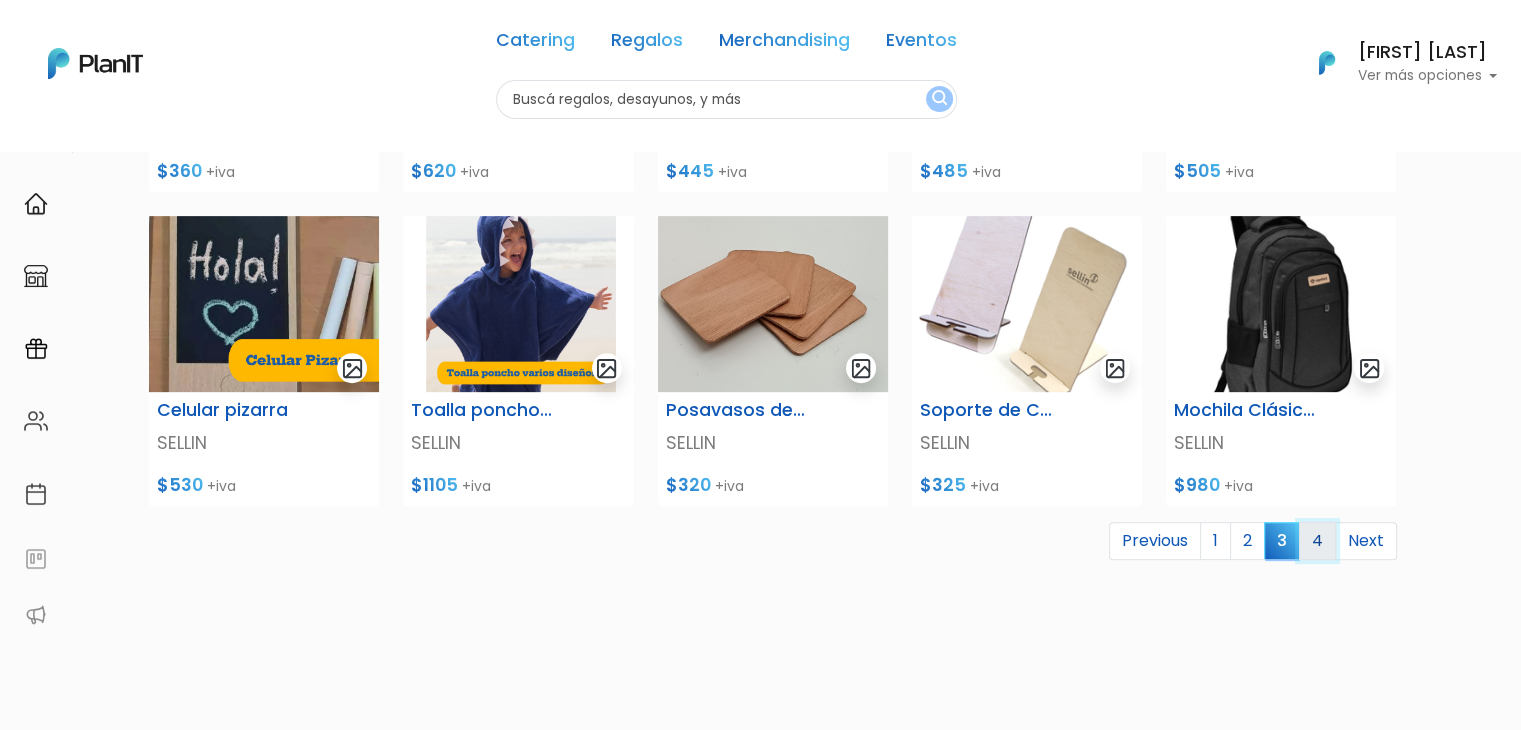 click on "4" at bounding box center [1317, 541] 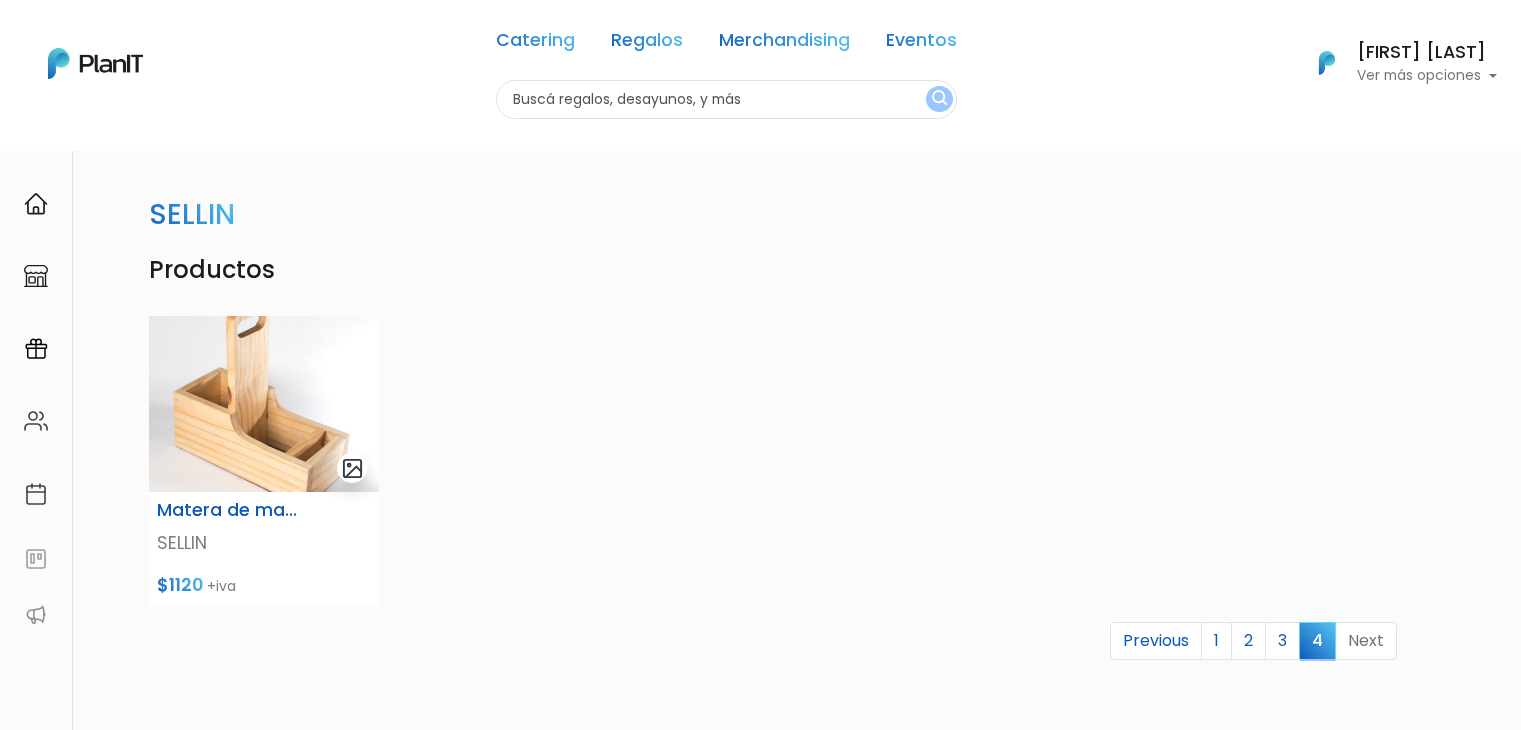 scroll, scrollTop: 0, scrollLeft: 0, axis: both 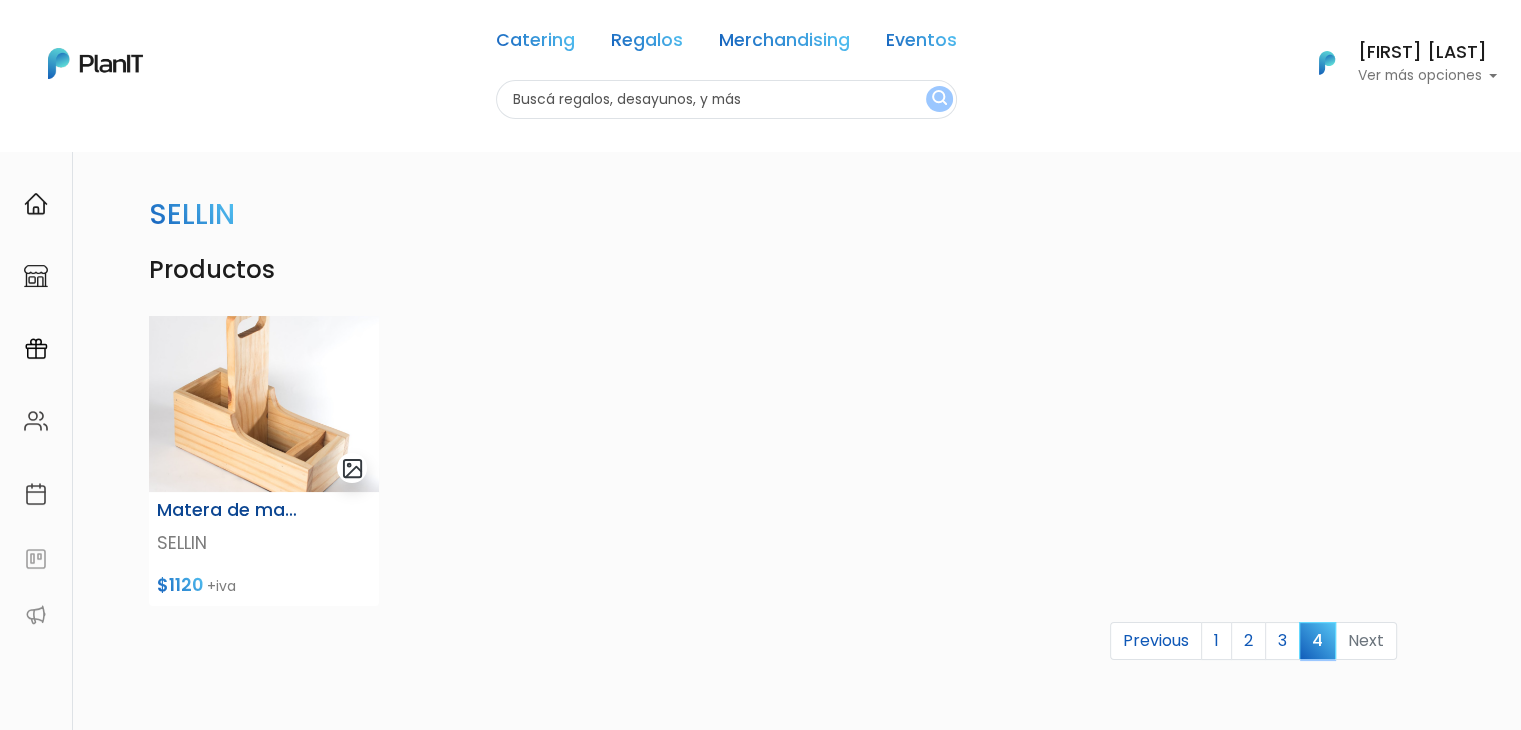 click at bounding box center [264, 404] 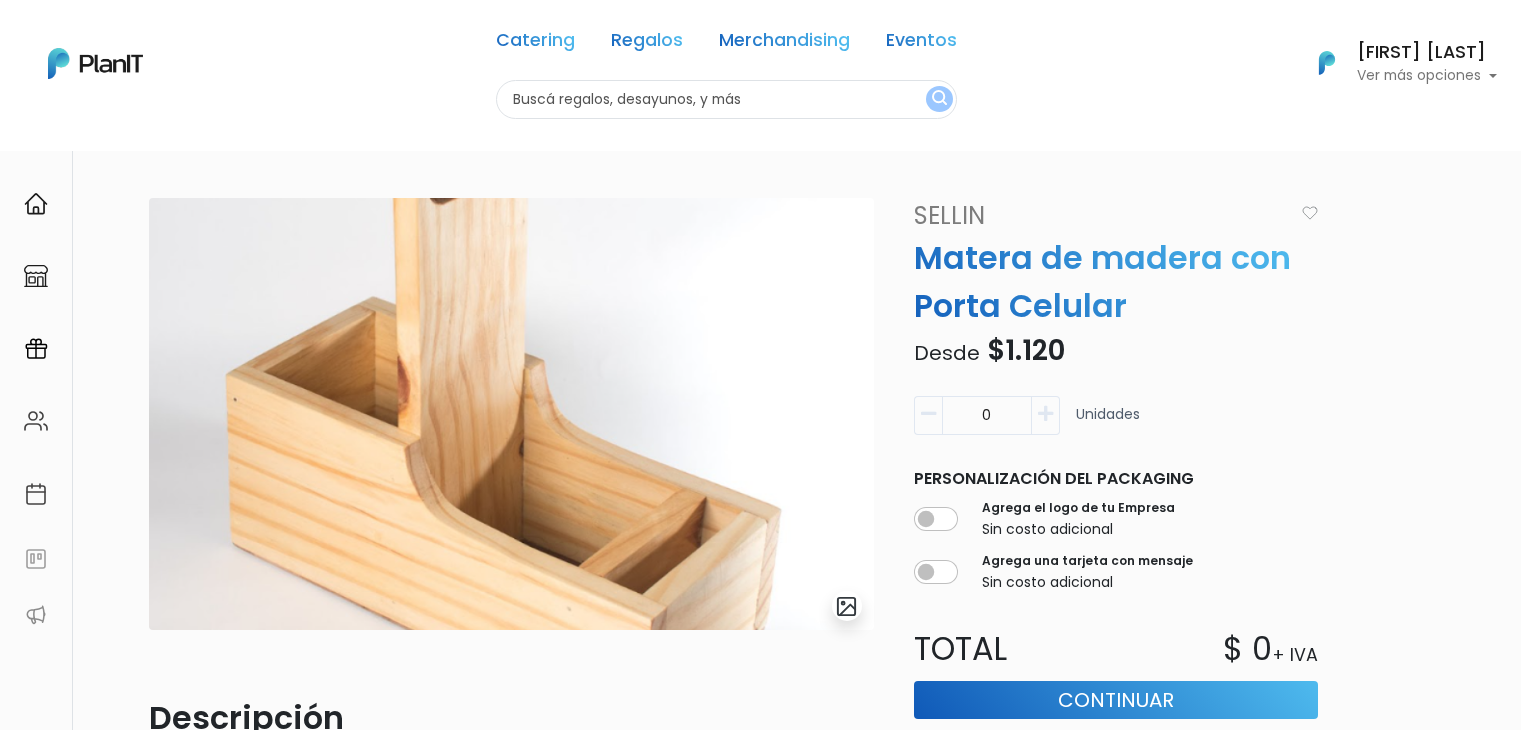 scroll, scrollTop: 0, scrollLeft: 0, axis: both 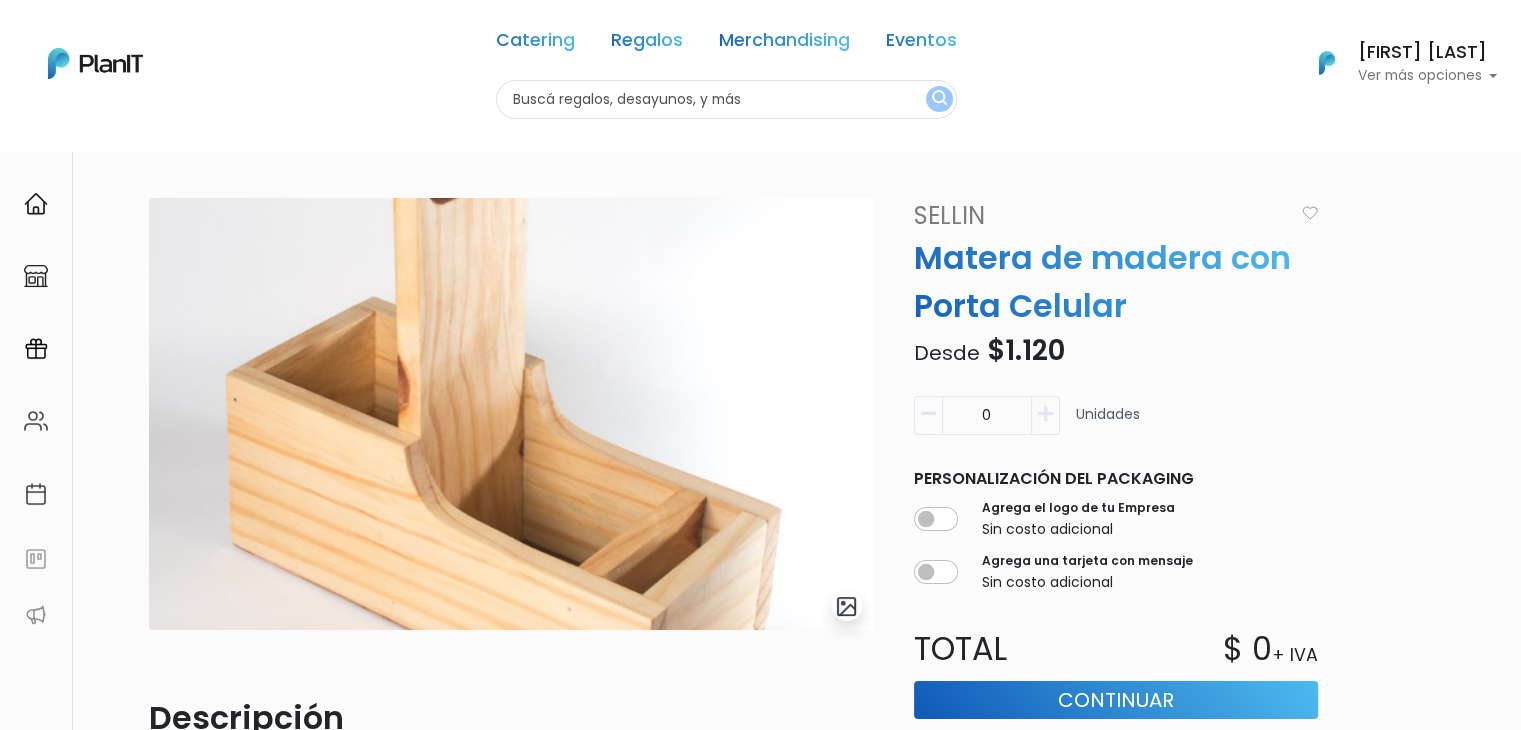 click at bounding box center (726, 99) 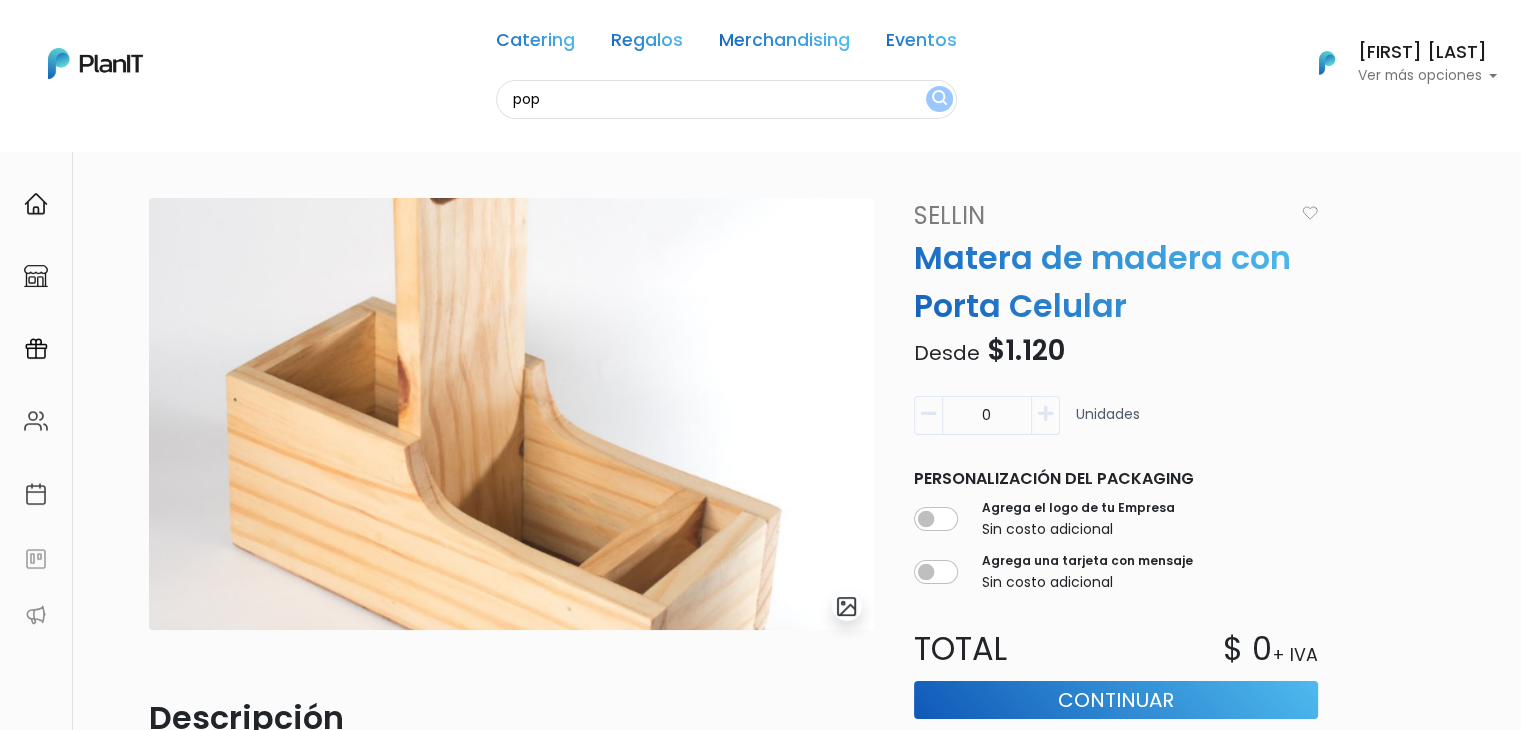 type on "pop" 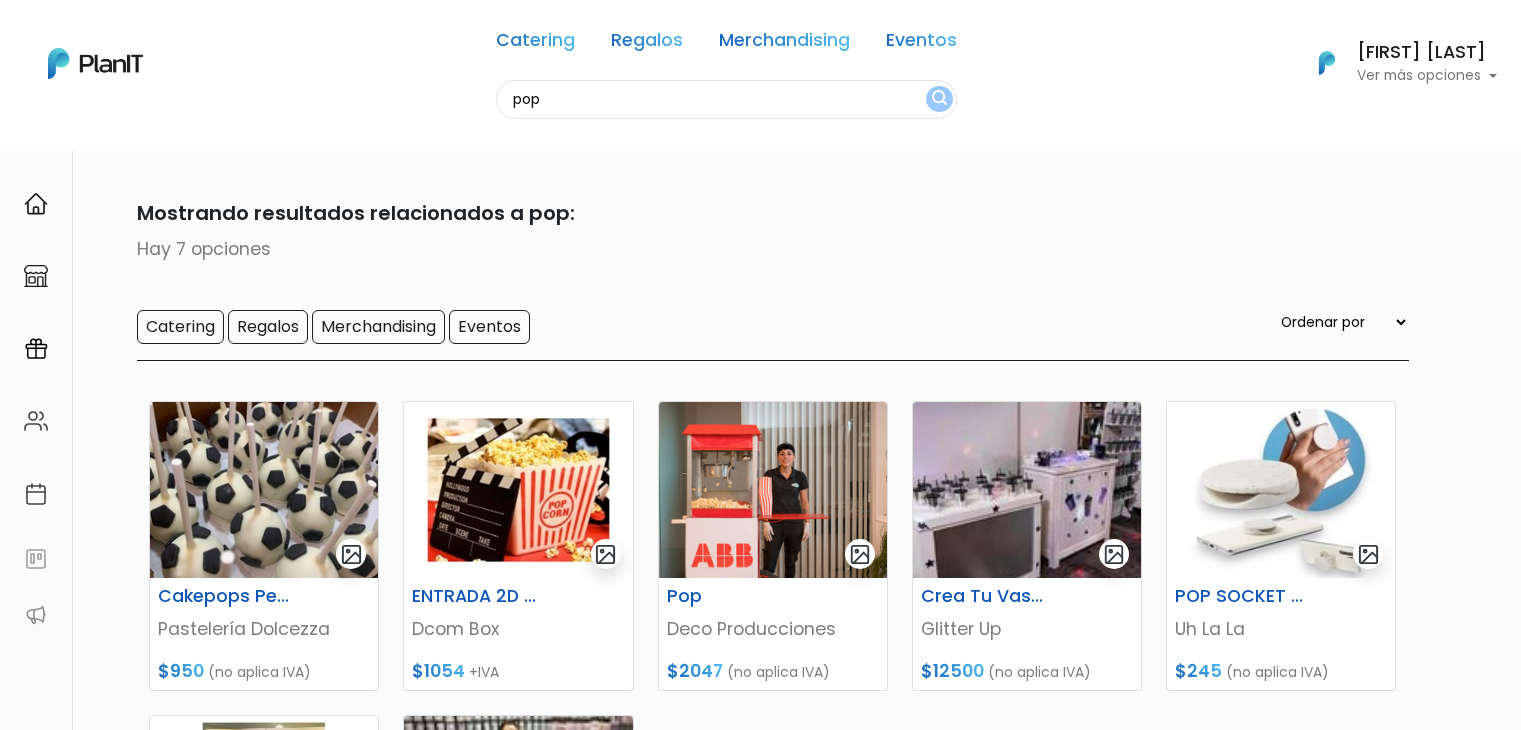 scroll, scrollTop: 0, scrollLeft: 0, axis: both 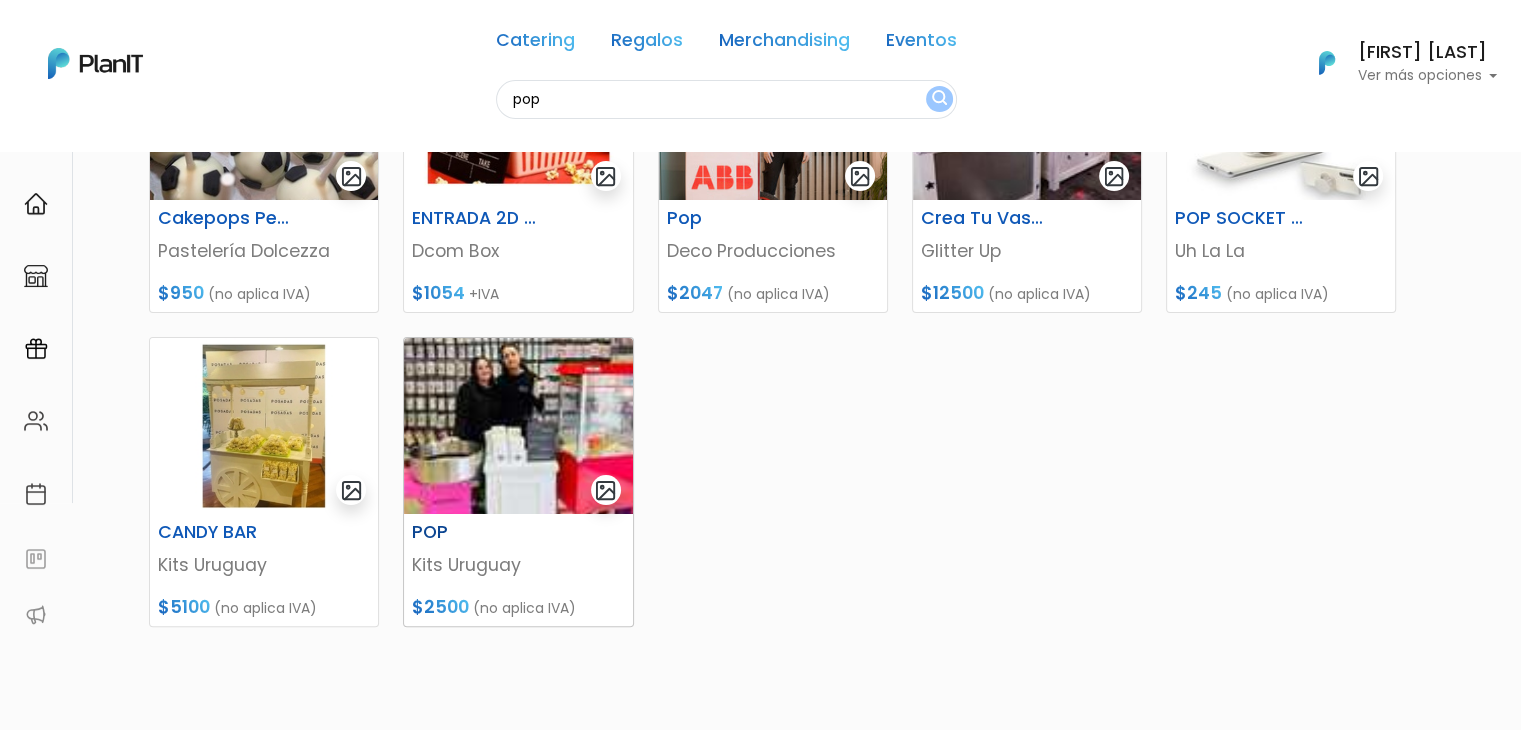 click at bounding box center [518, 426] 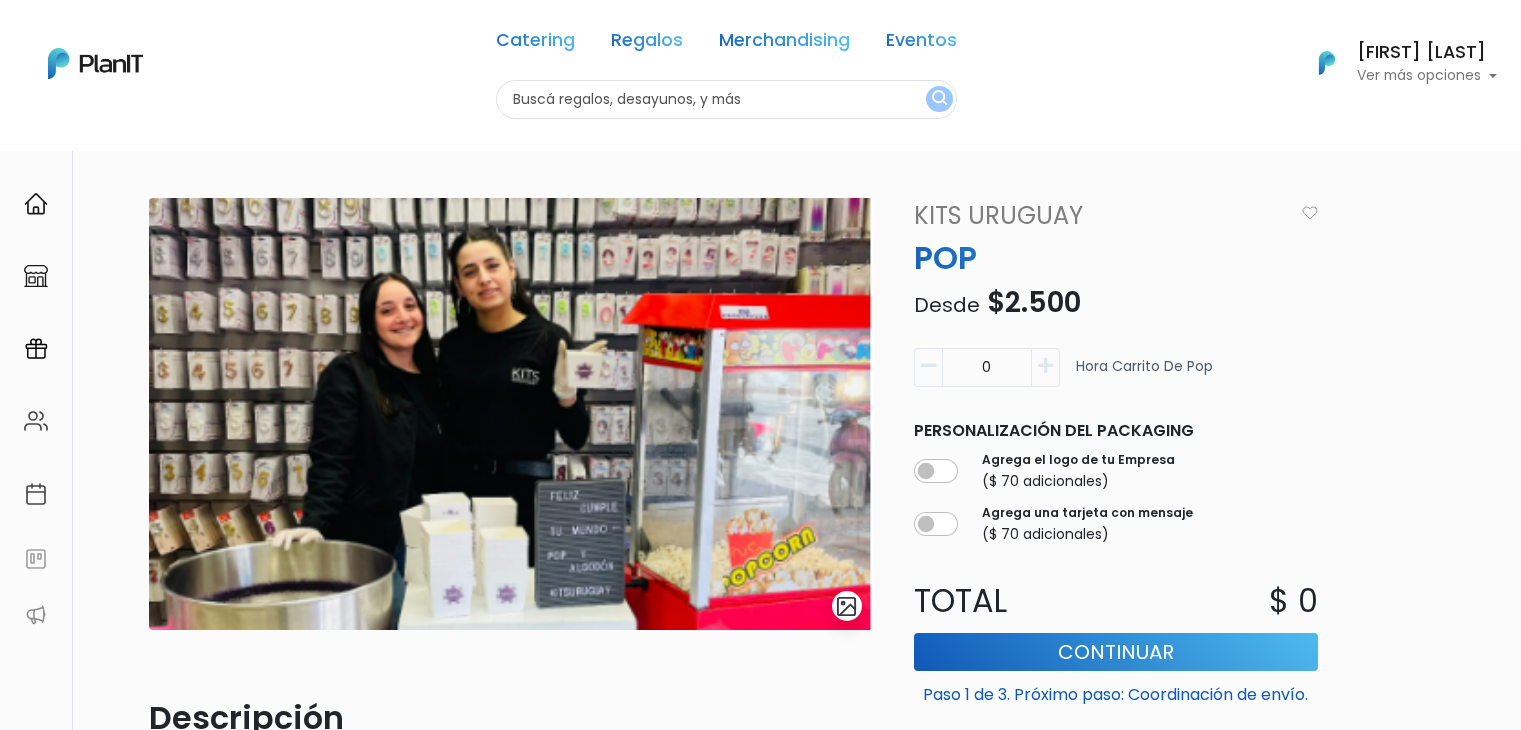 scroll, scrollTop: 0, scrollLeft: 0, axis: both 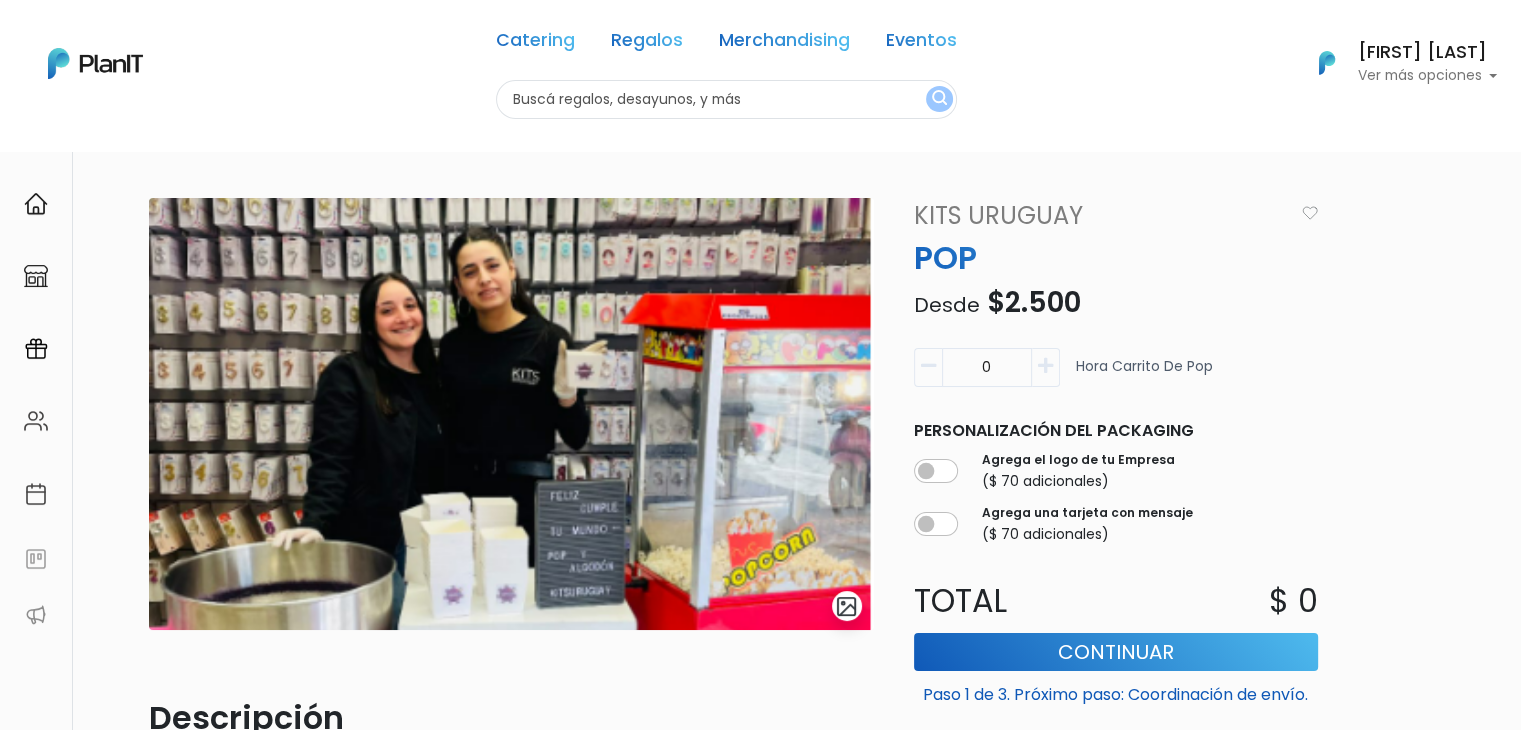 drag, startPoint x: 1450, startPoint y: 221, endPoint x: 1461, endPoint y: 278, distance: 58.0517 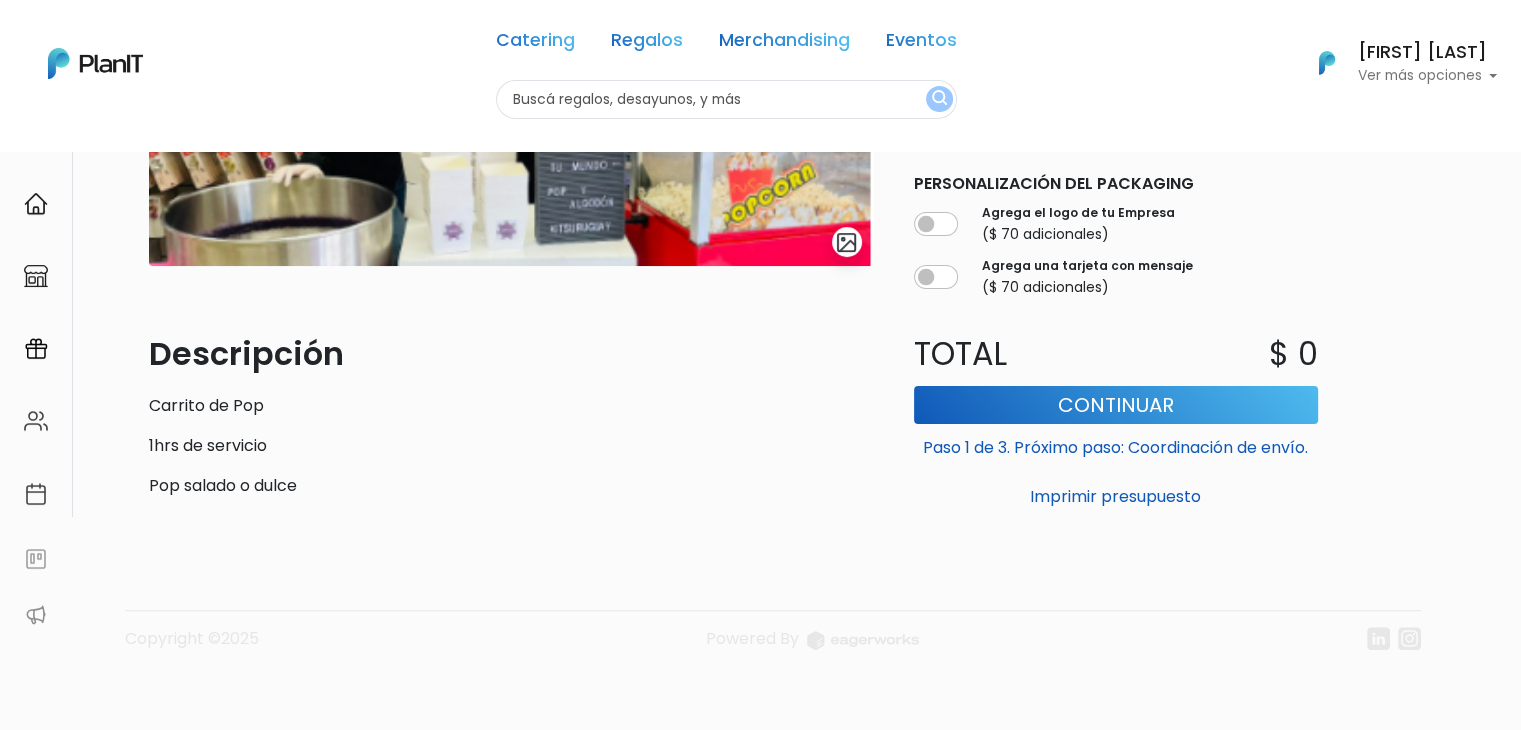 scroll, scrollTop: 0, scrollLeft: 0, axis: both 